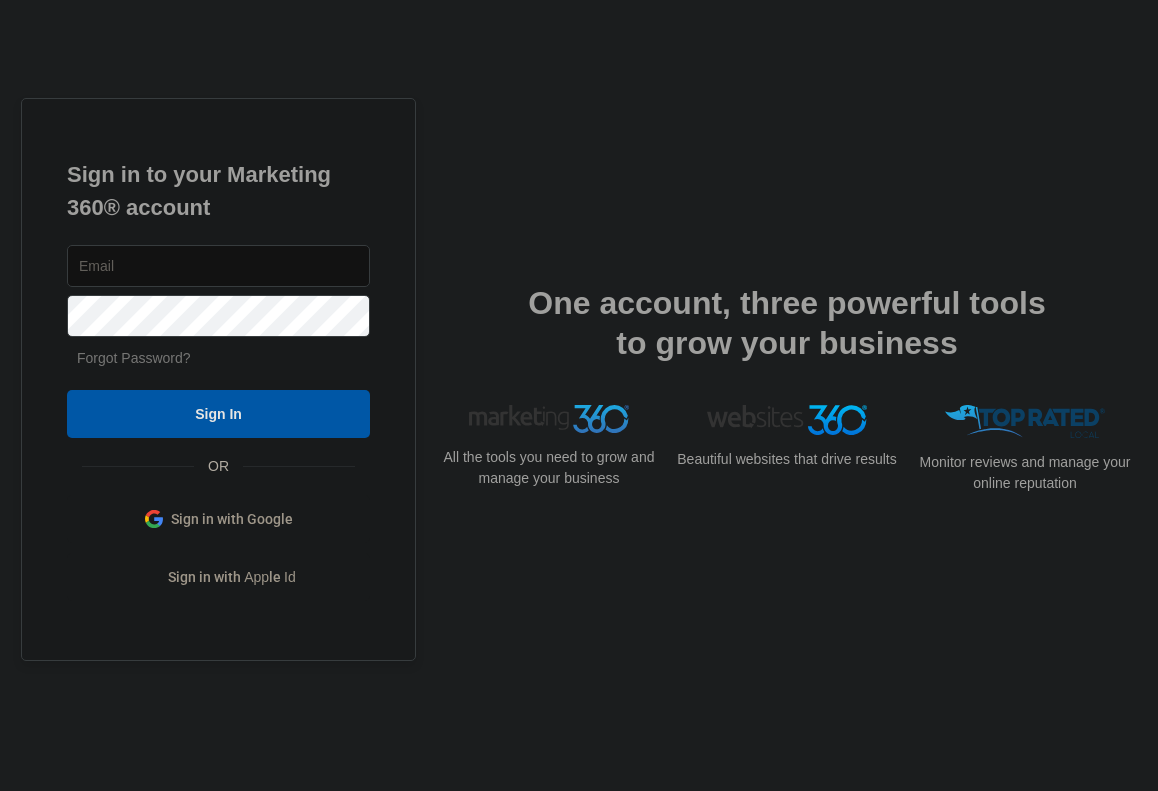scroll, scrollTop: 0, scrollLeft: 0, axis: both 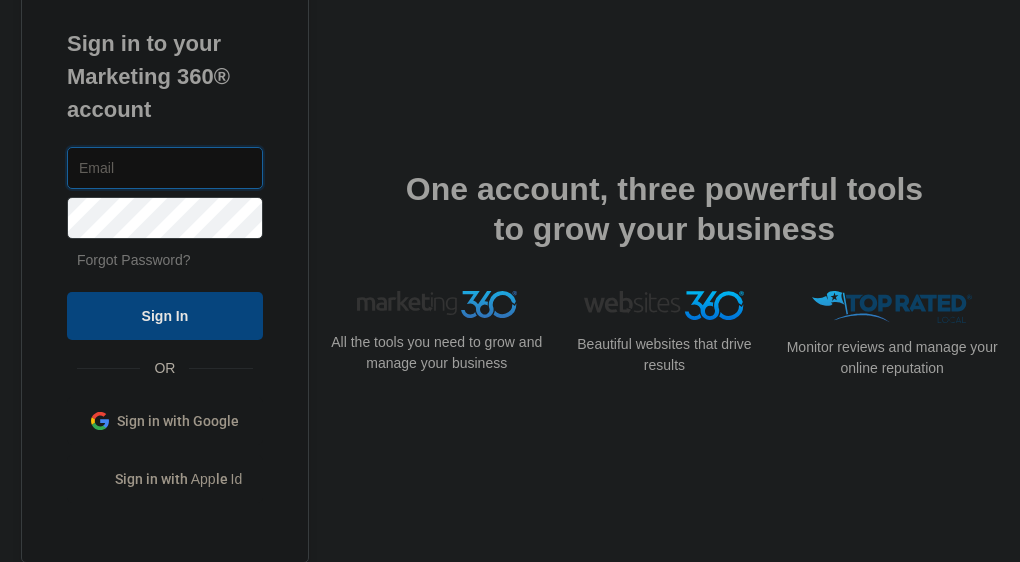 type on "[USERNAME]@[DOMAIN]" 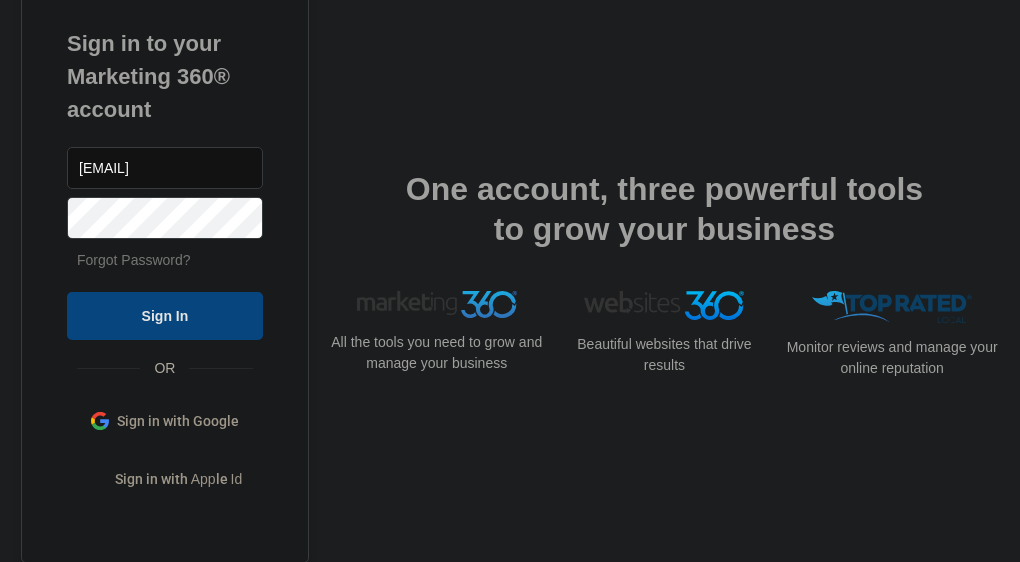 click on "Sign In" at bounding box center (165, 316) 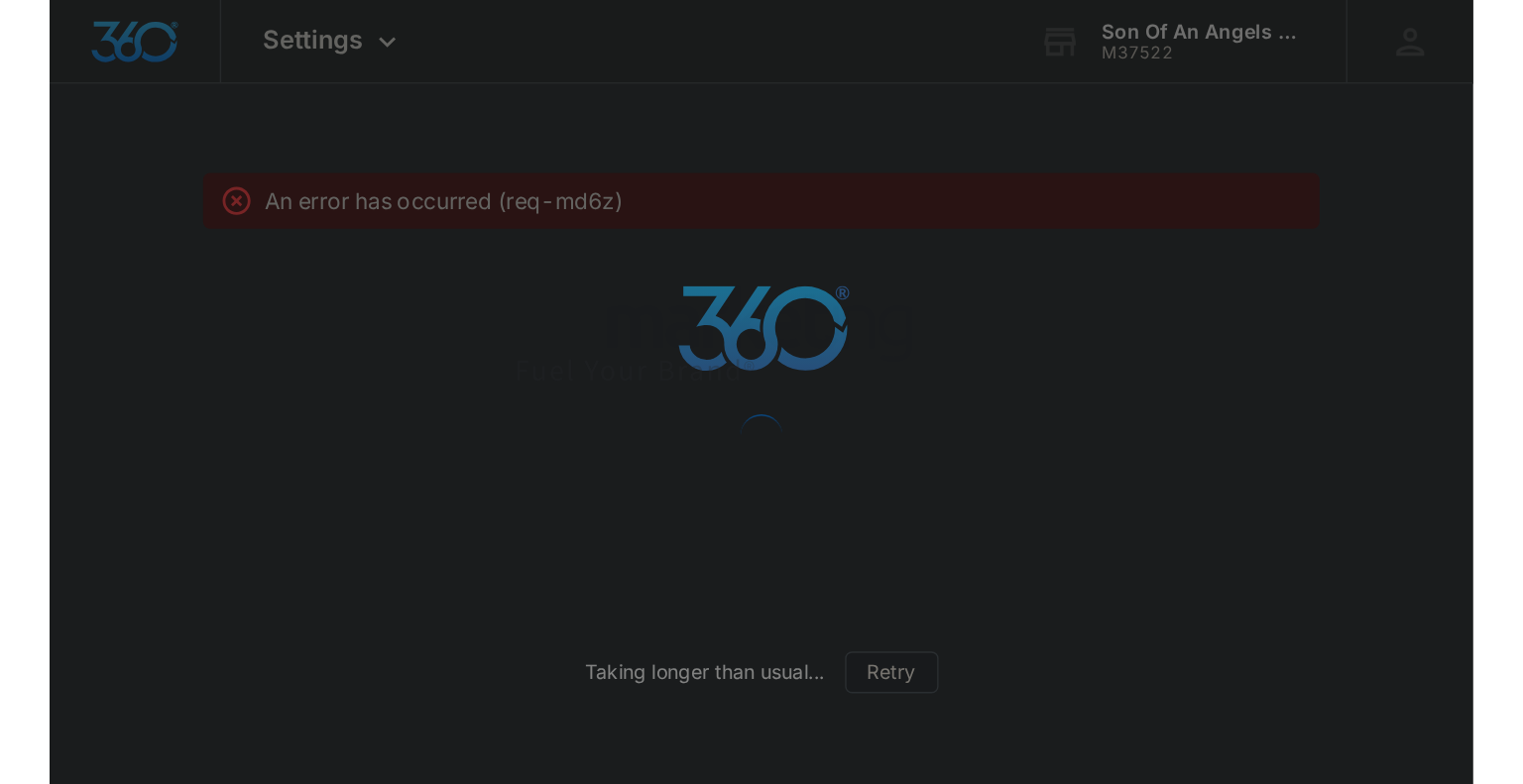 scroll, scrollTop: 0, scrollLeft: 0, axis: both 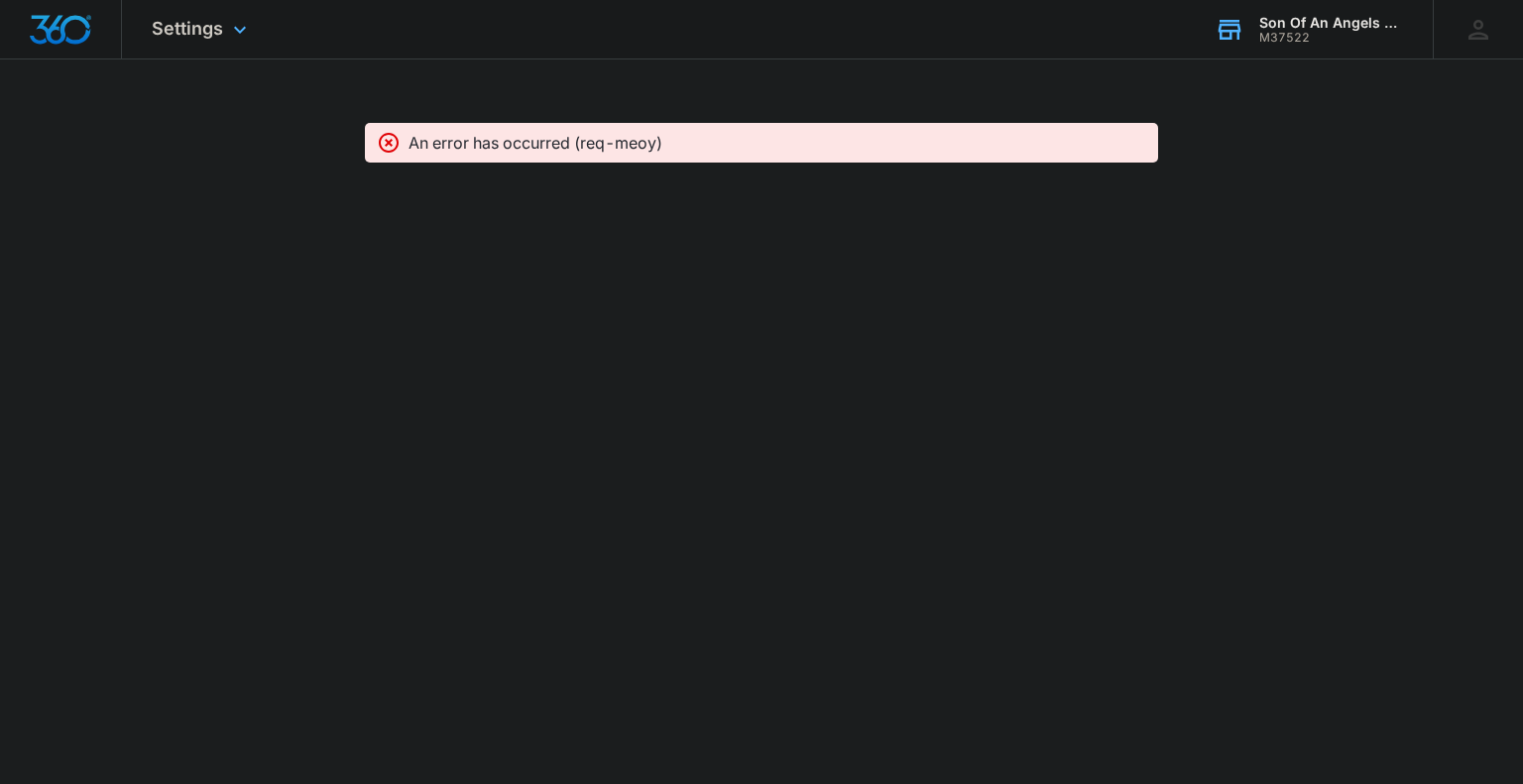 click on "Son Of An Angels Cleaning Services" at bounding box center (1332, 23) 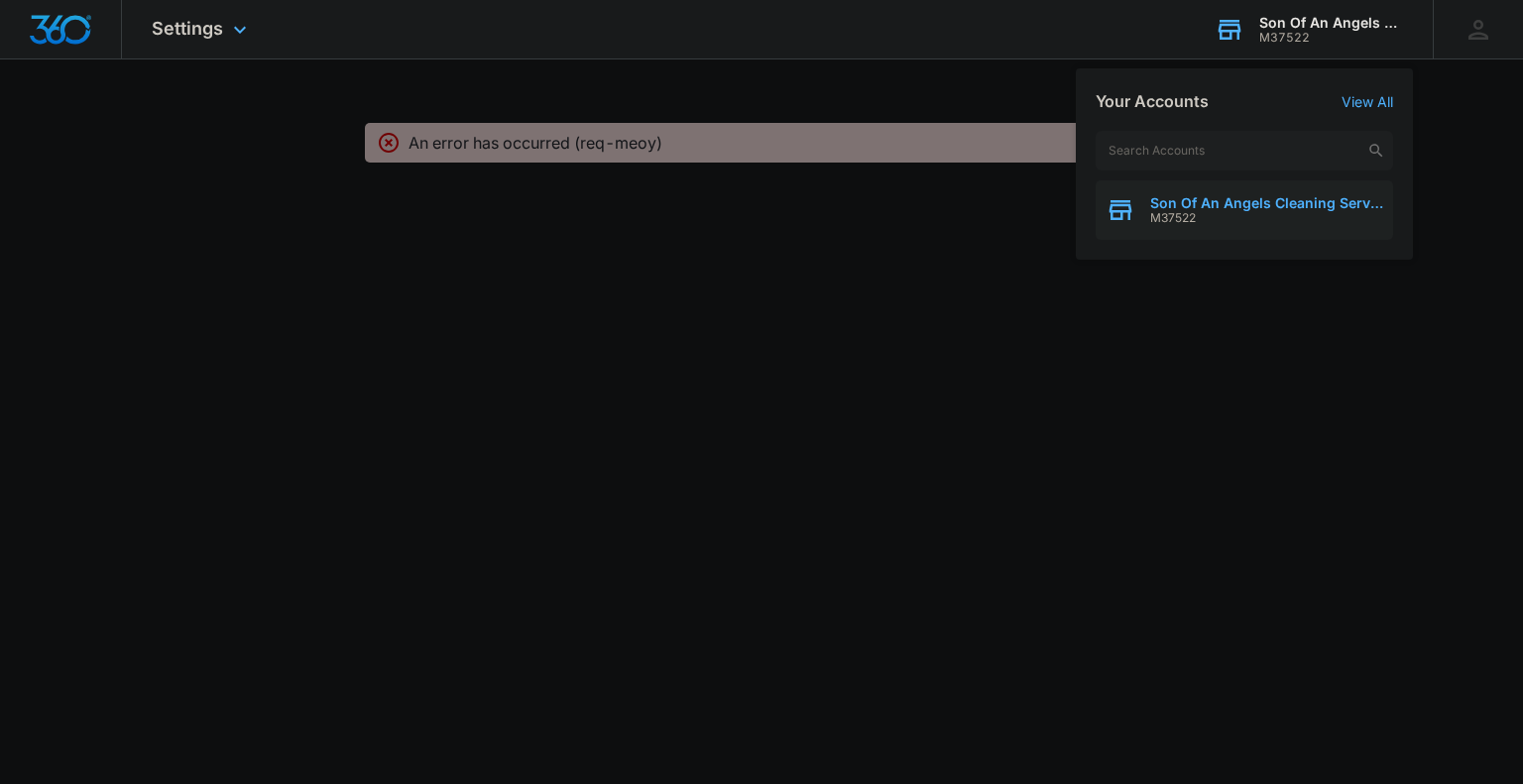 click on "M37522" at bounding box center (1266, 218) 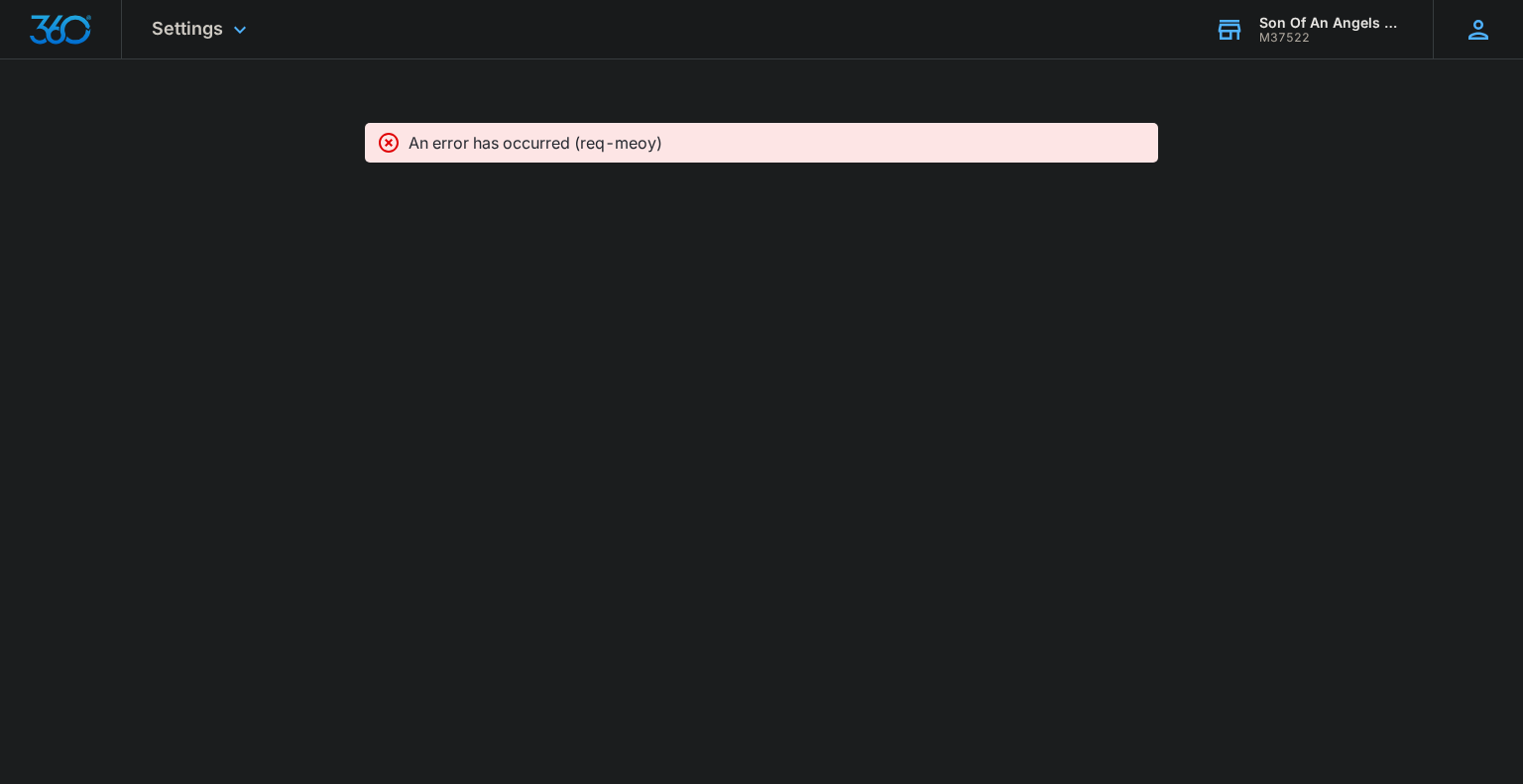 click on "[FIRST] [LAST] [EMAIL] My Profile Notifications Support Terms & Conditions   •   Privacy Policy" at bounding box center [1477, 29] 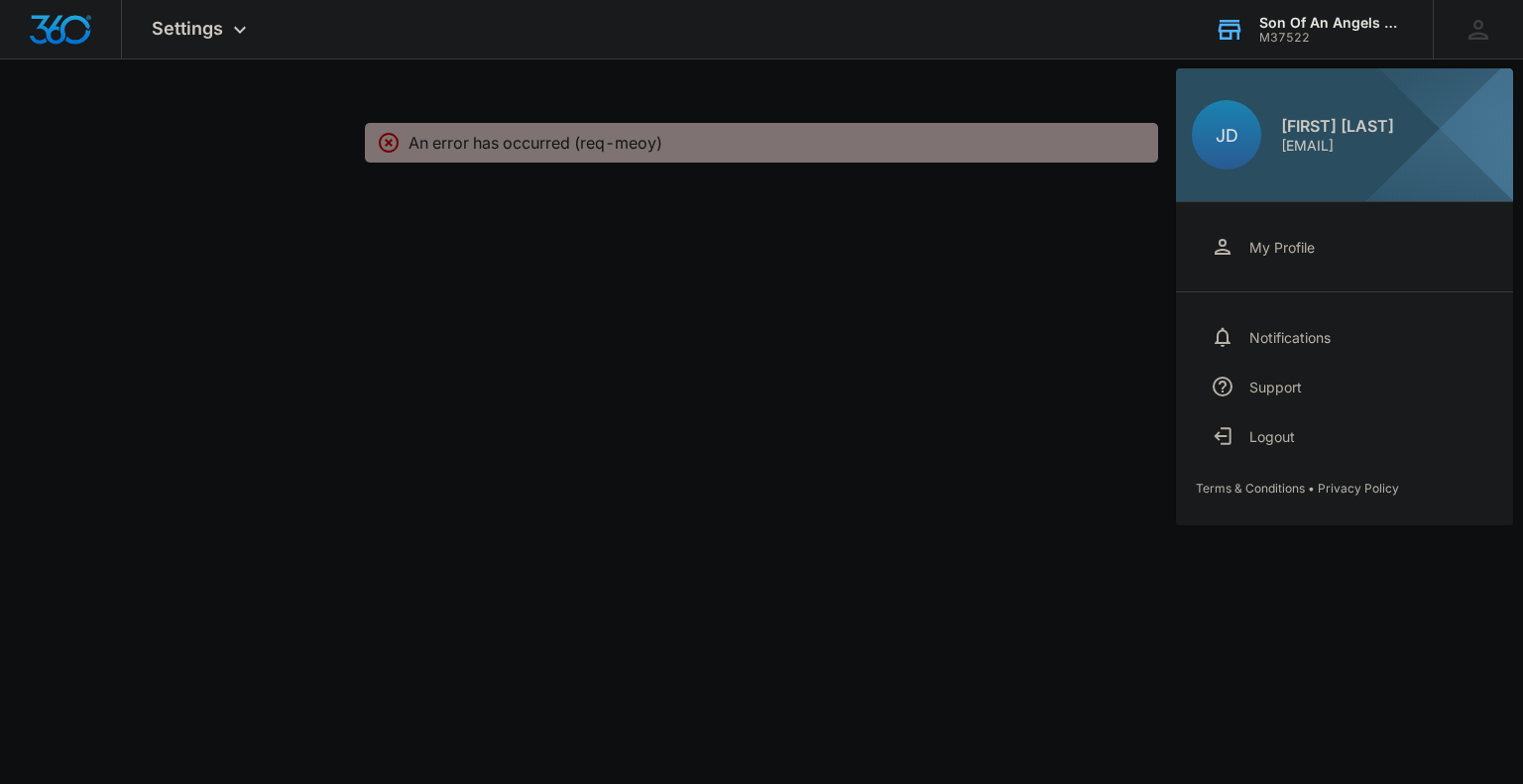 click at bounding box center [762, 392] 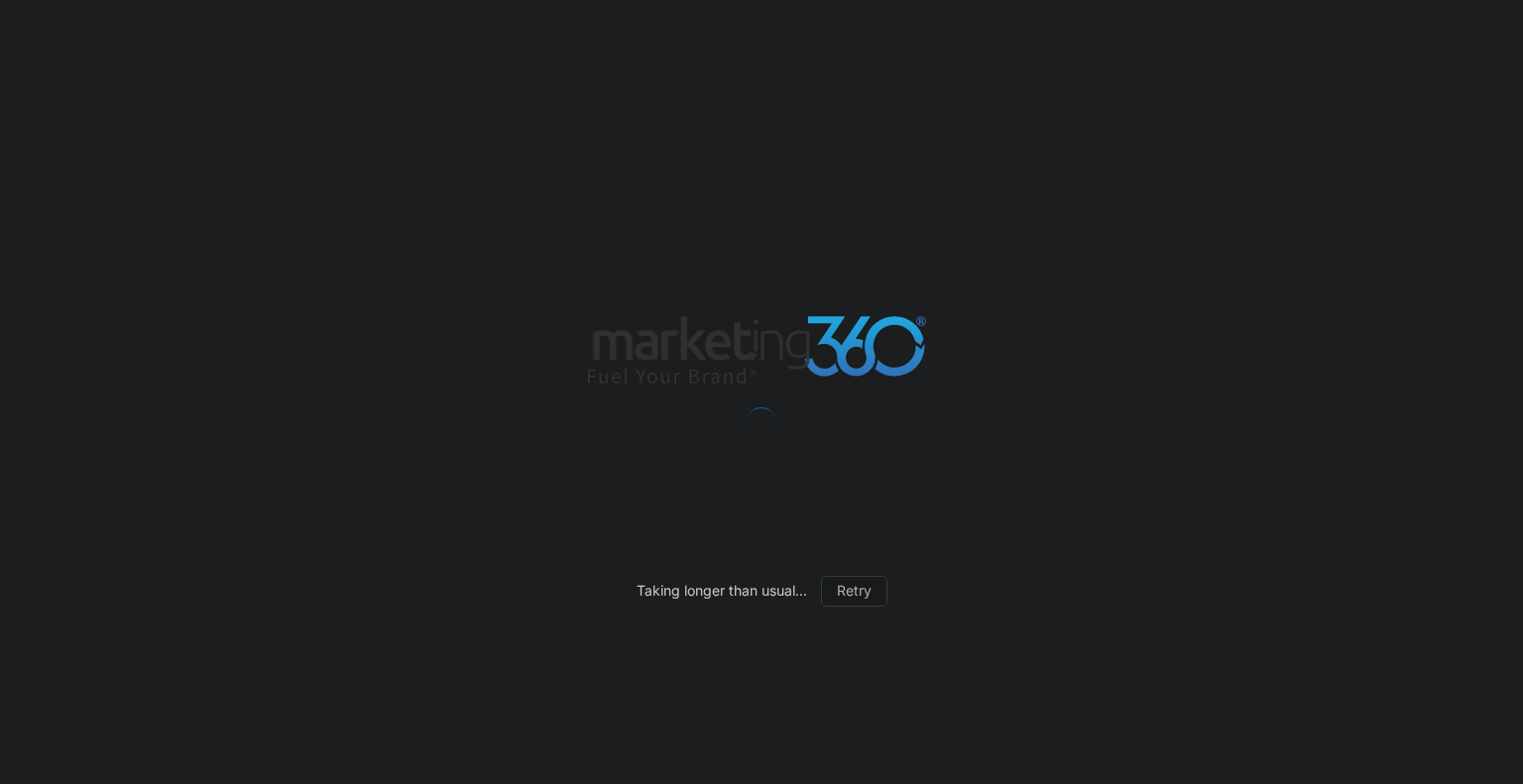 scroll, scrollTop: 0, scrollLeft: 0, axis: both 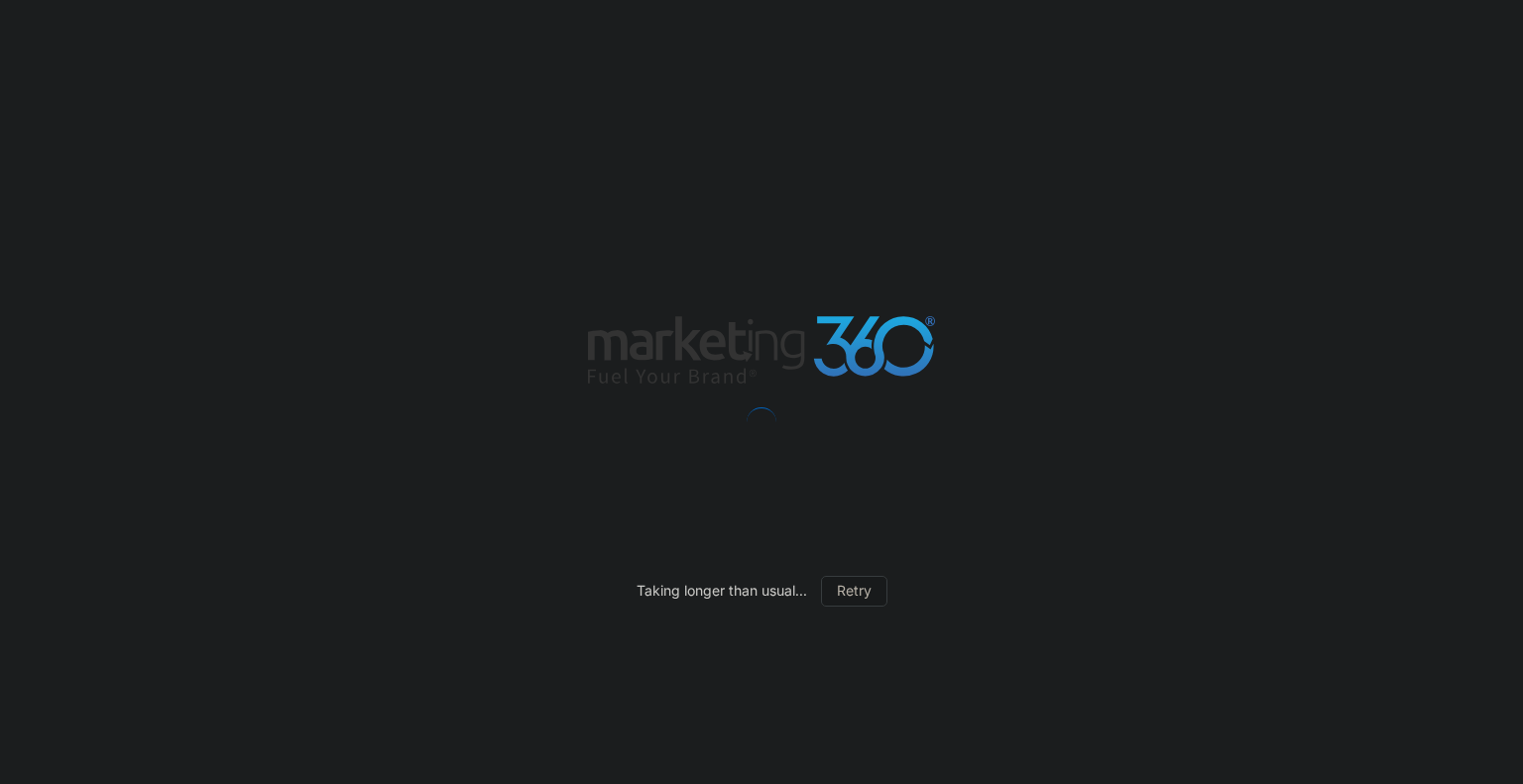 click on "Taking longer than usual... Retry" at bounding box center [762, 392] 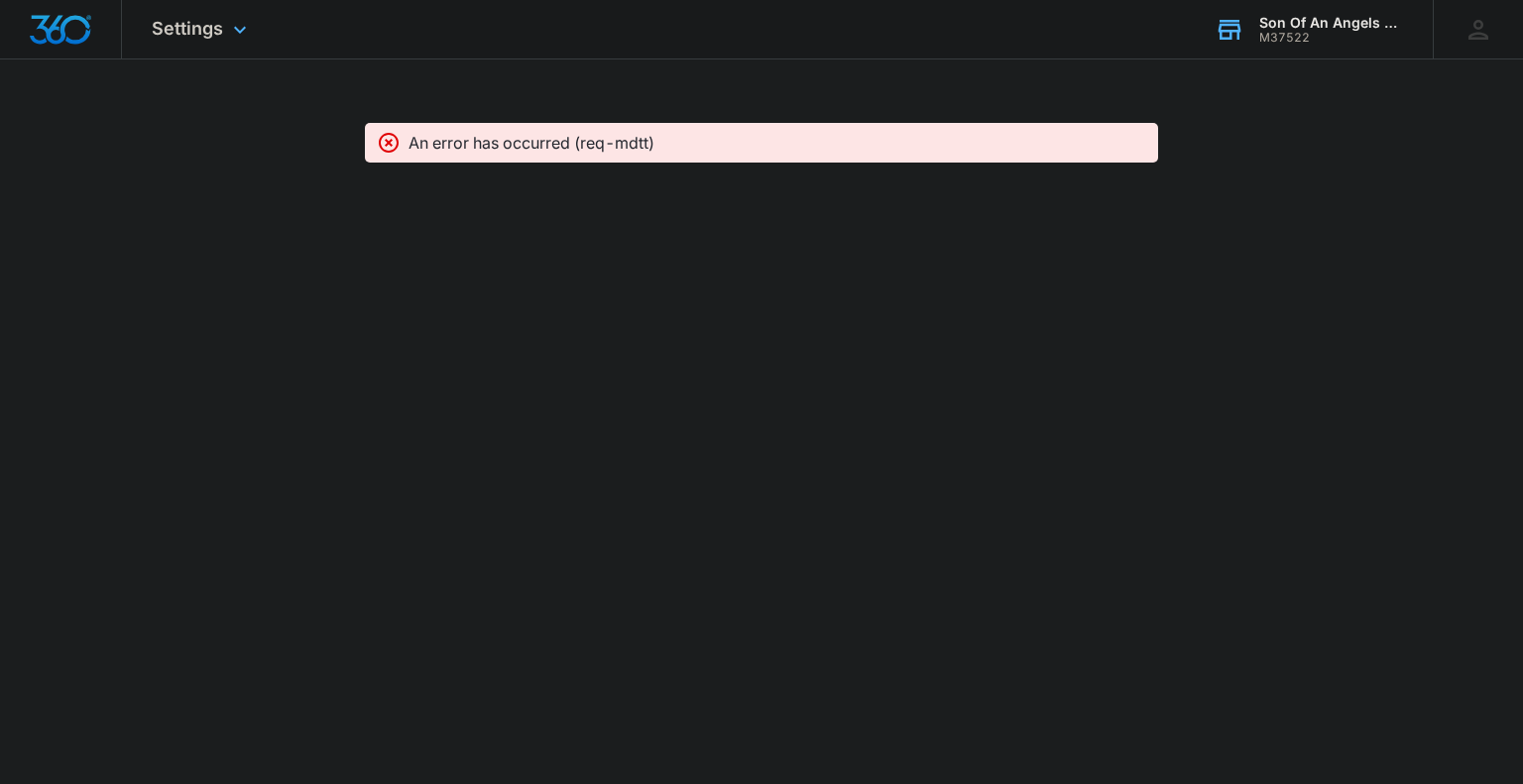 click on "Son Of An Angels Cleaning Services" at bounding box center [1332, 23] 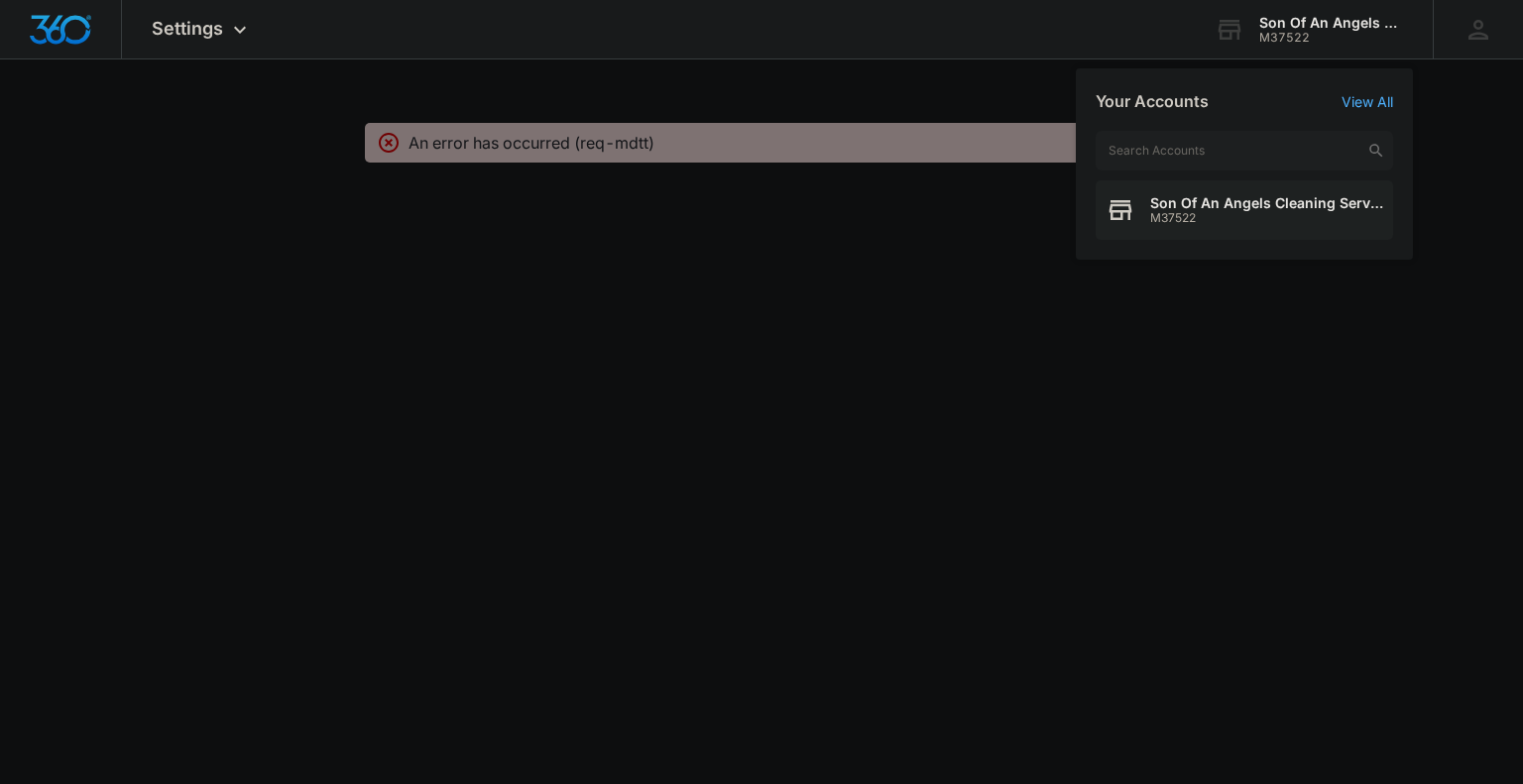 click at bounding box center [762, 392] 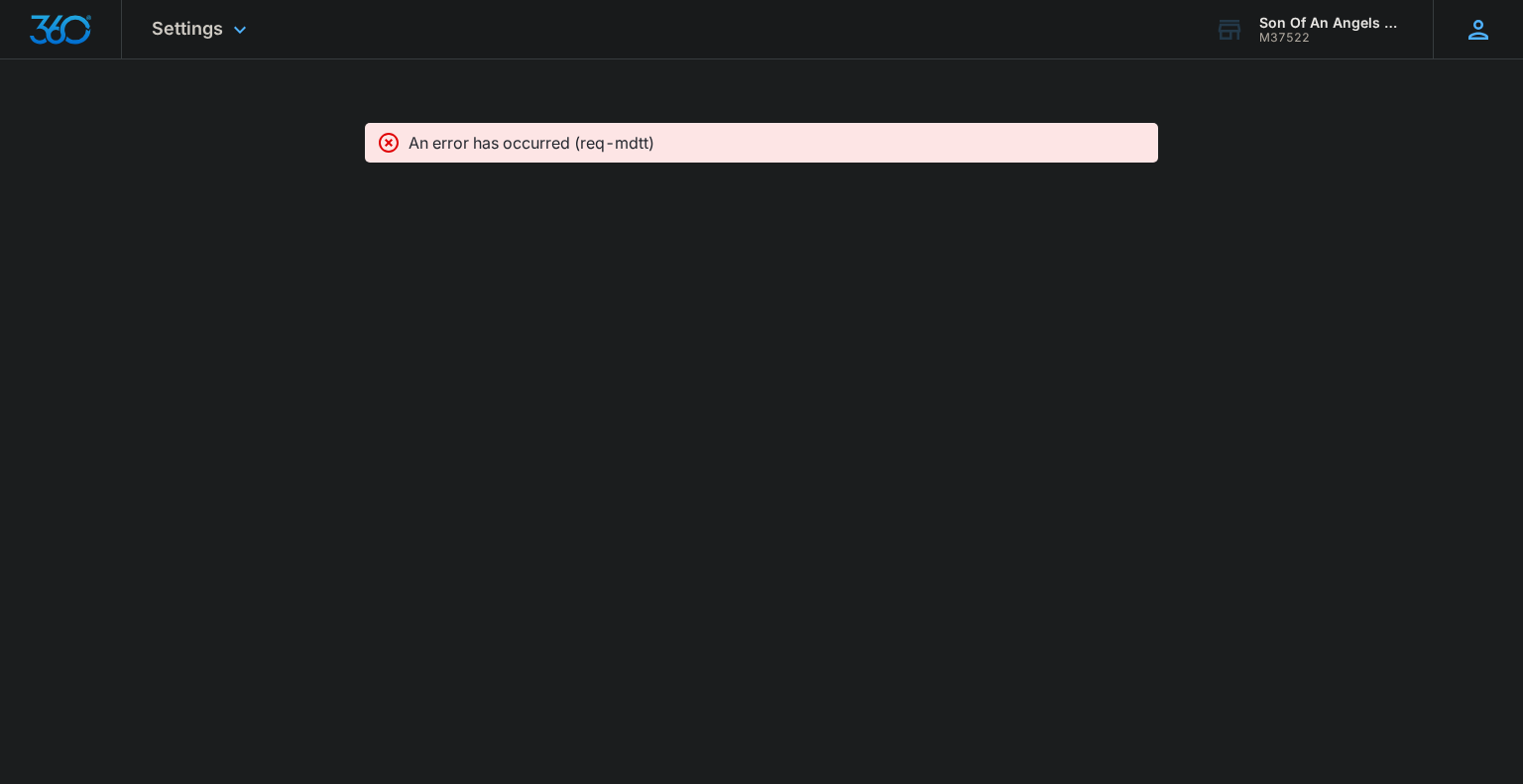 click 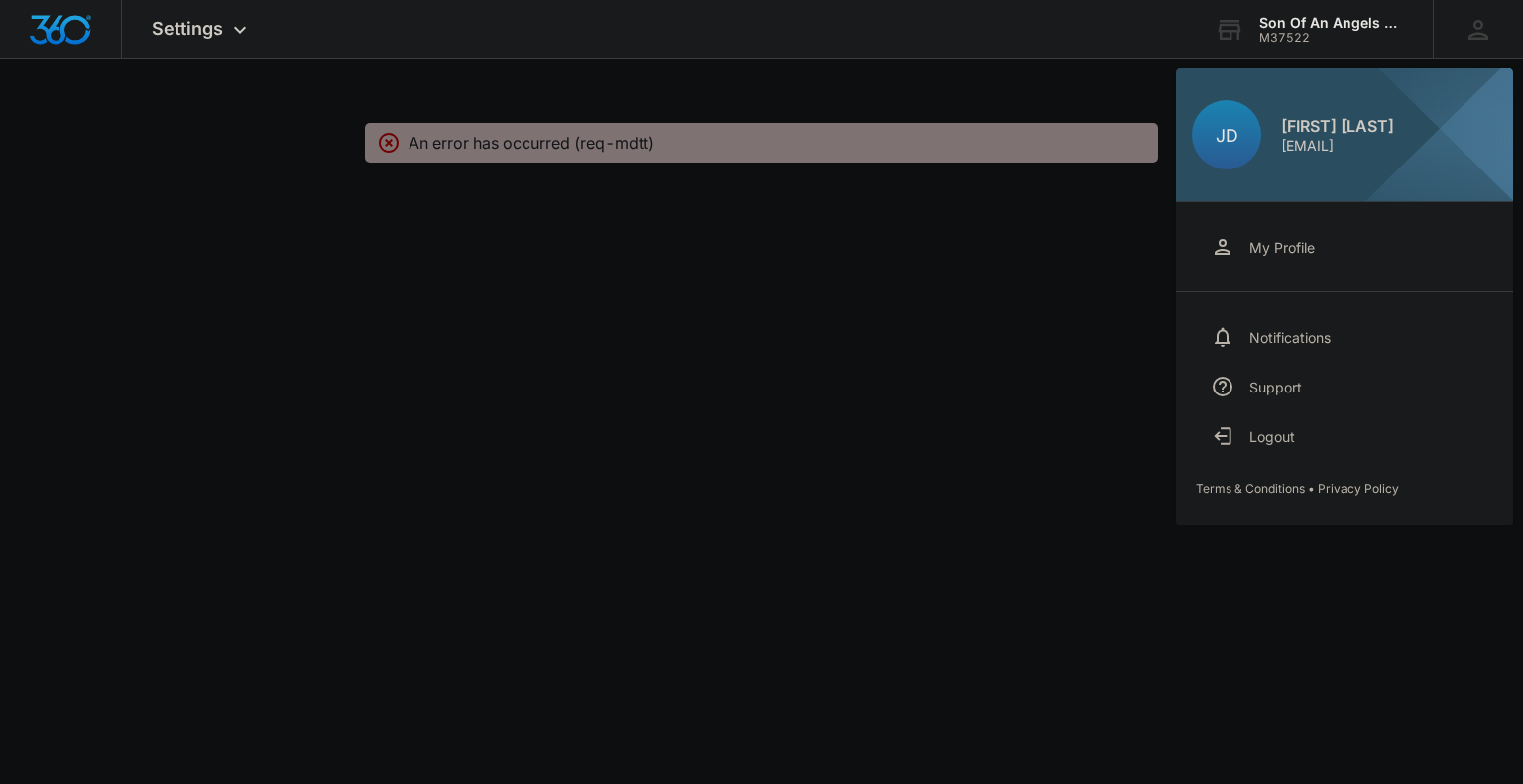 click at bounding box center [762, 392] 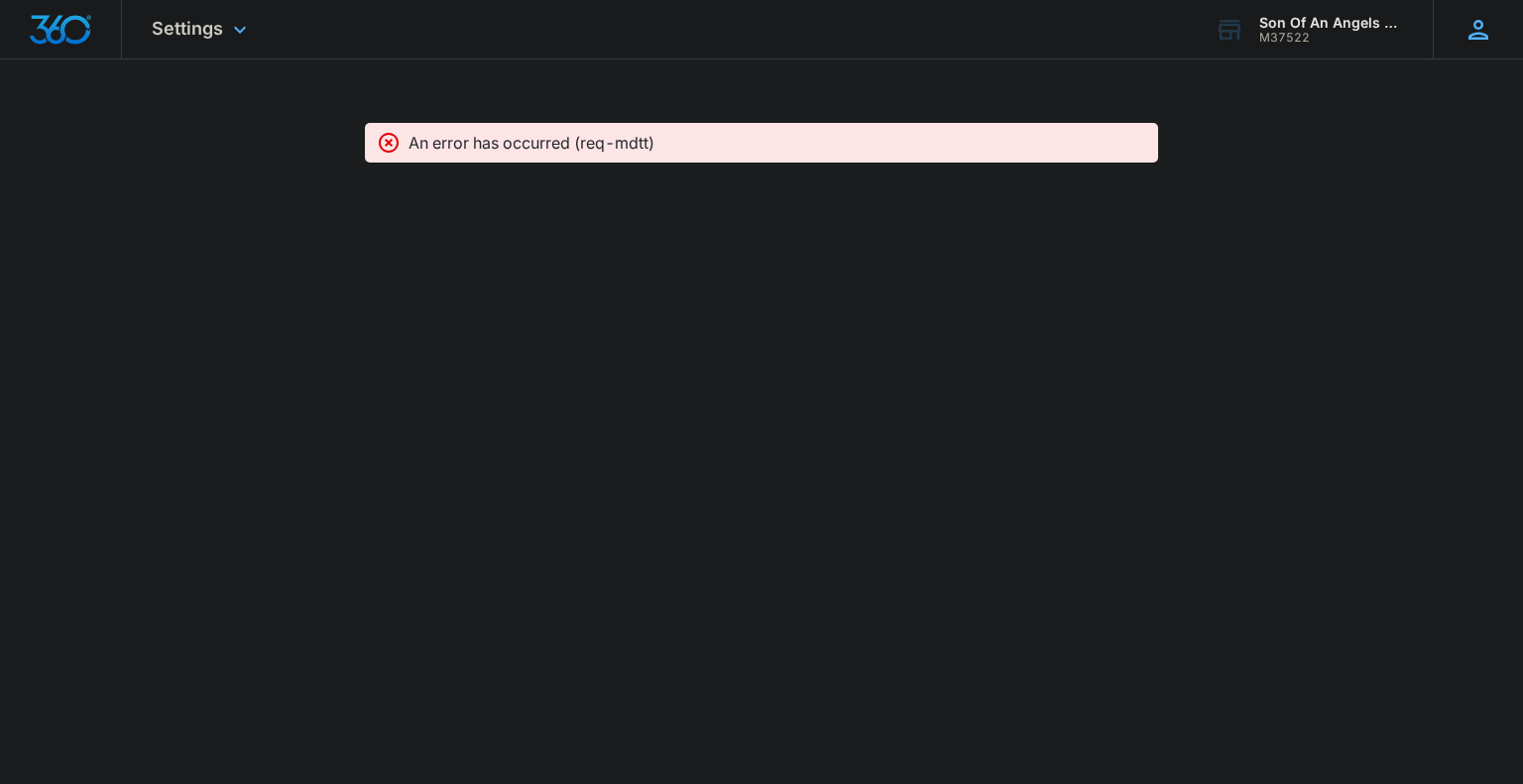 click on "JD Jenardenne  De Leon jenardennedeleon@gmail.com My Profile Notifications Support Logout Terms & Conditions   •   Privacy Policy" at bounding box center (1477, 29) 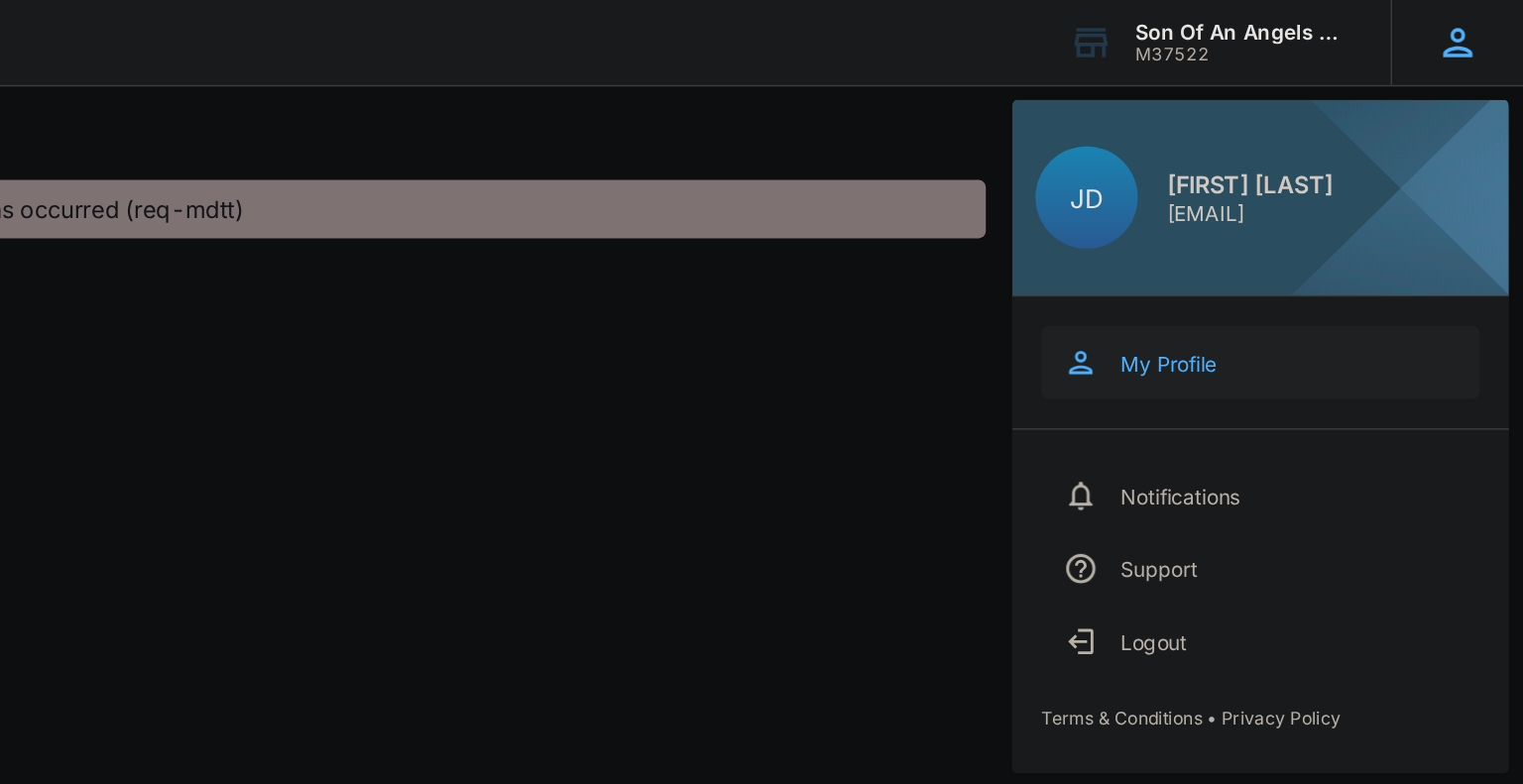 scroll, scrollTop: 0, scrollLeft: 0, axis: both 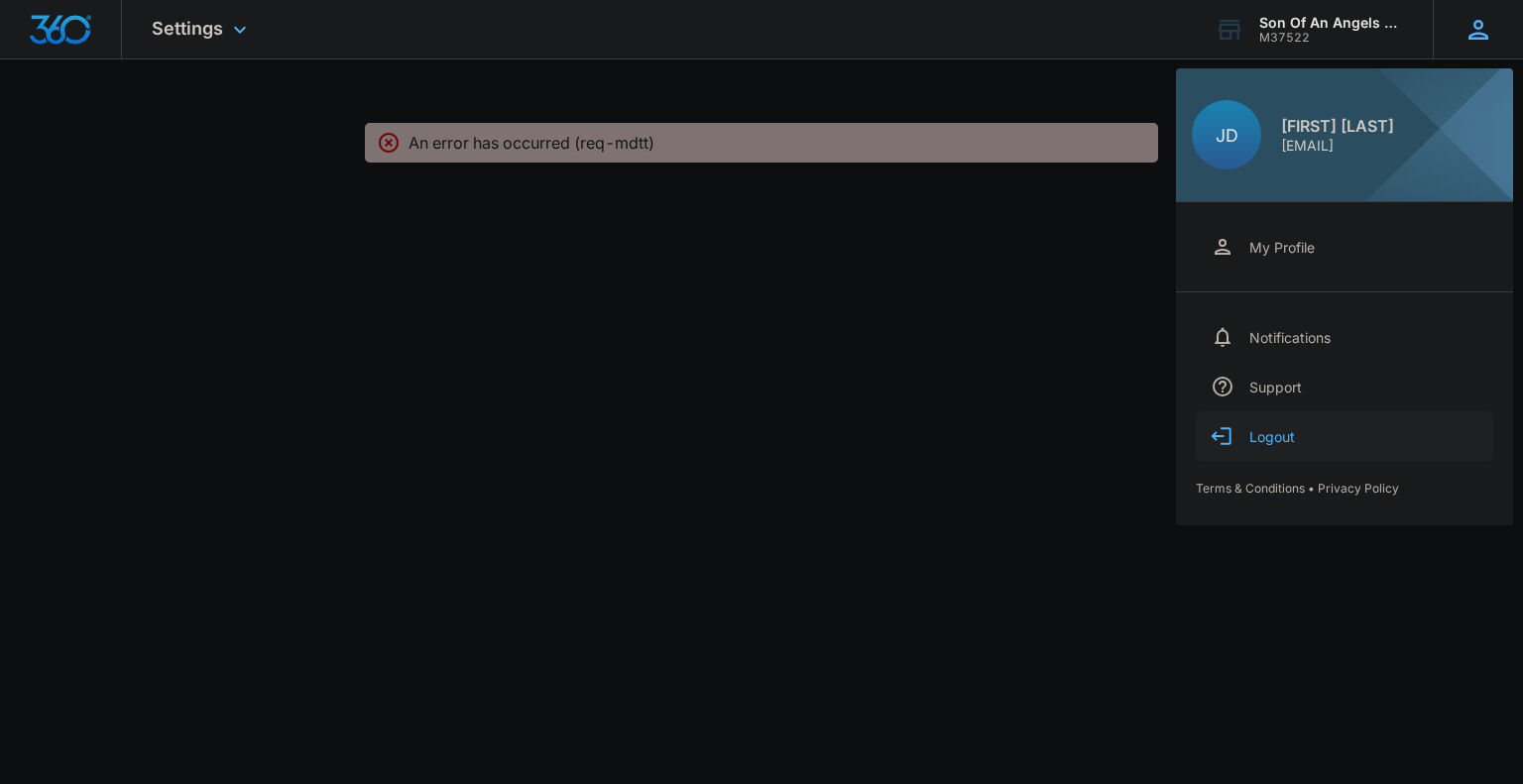 click on "Logout" at bounding box center [1345, 436] 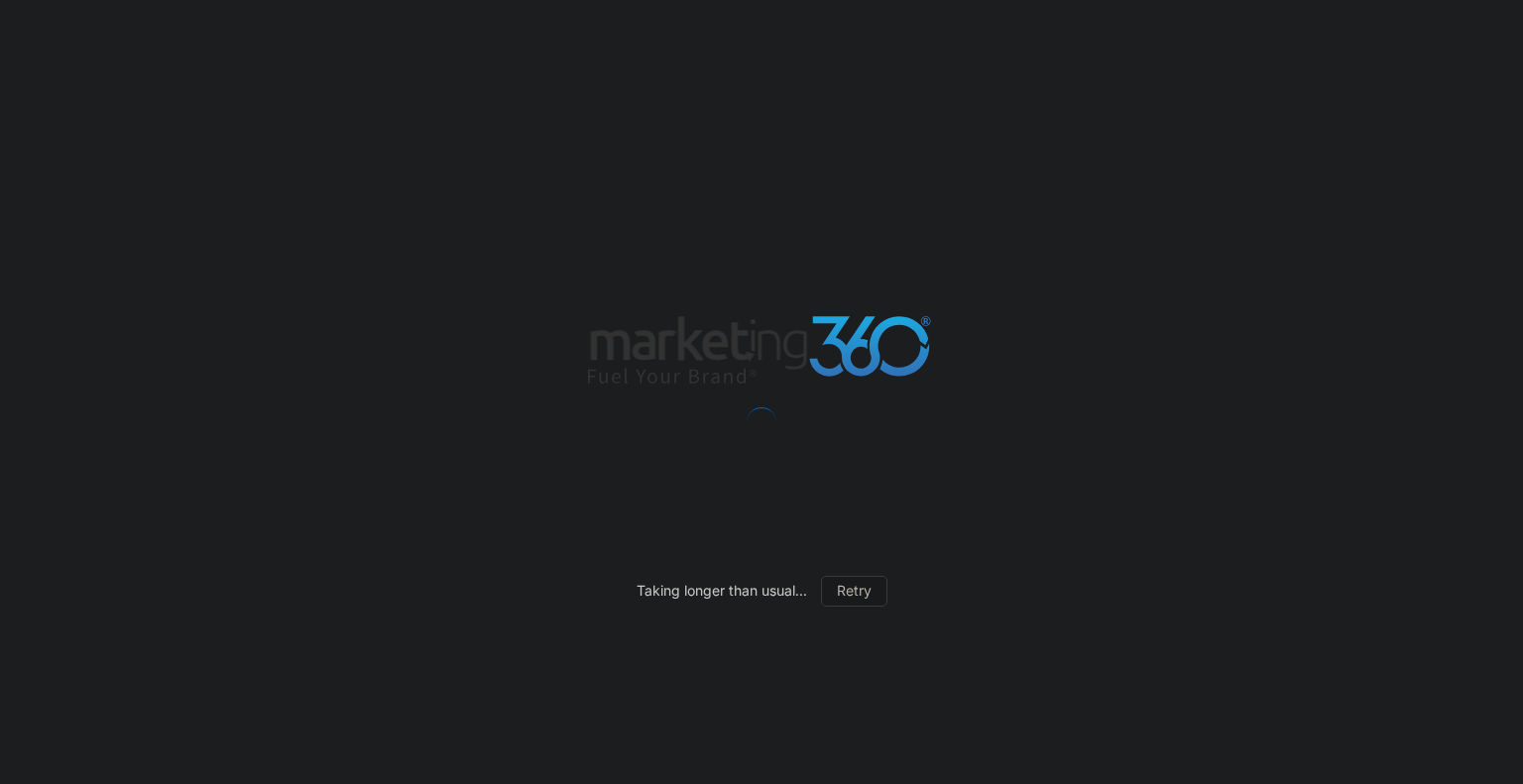 scroll, scrollTop: 0, scrollLeft: 0, axis: both 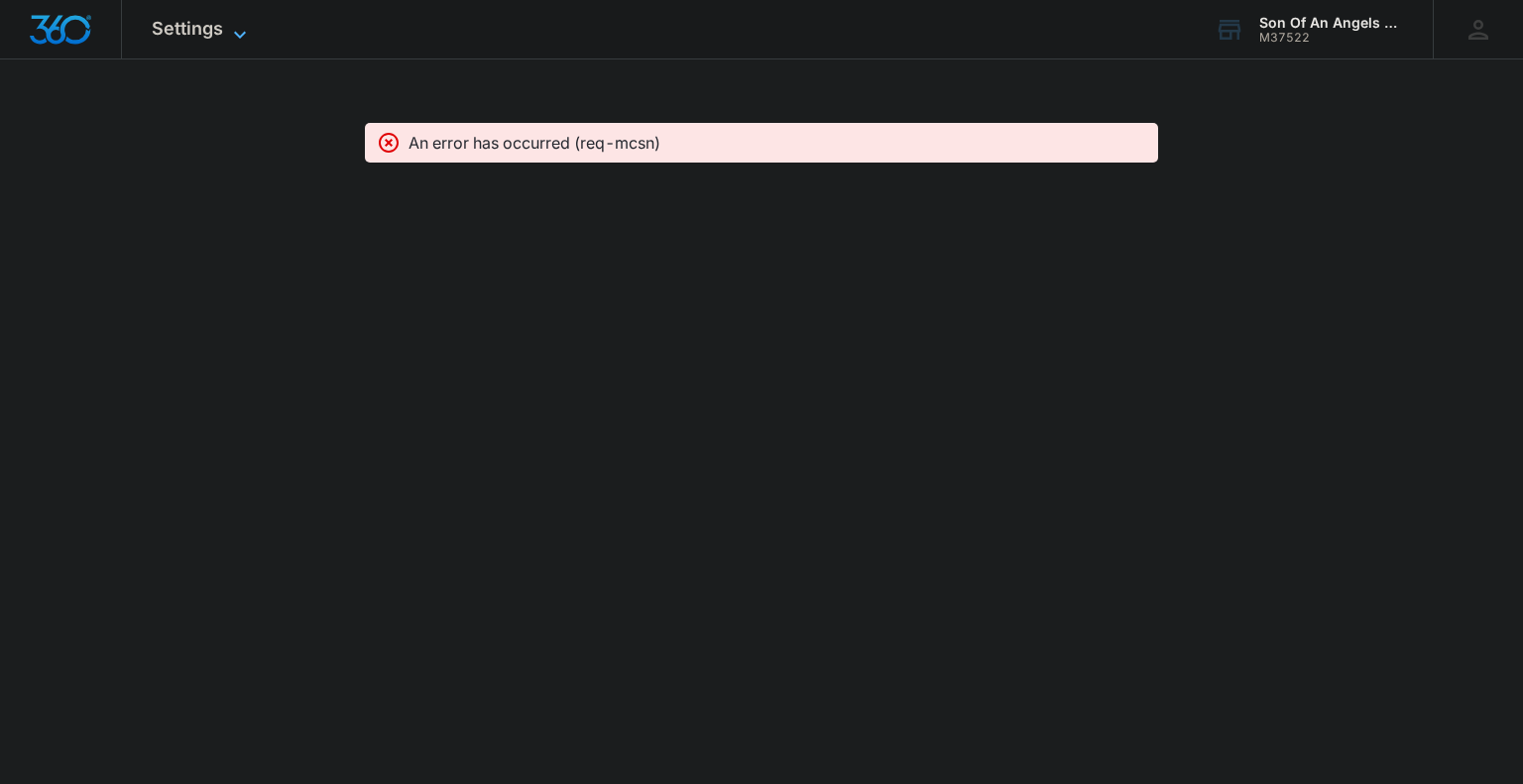 click 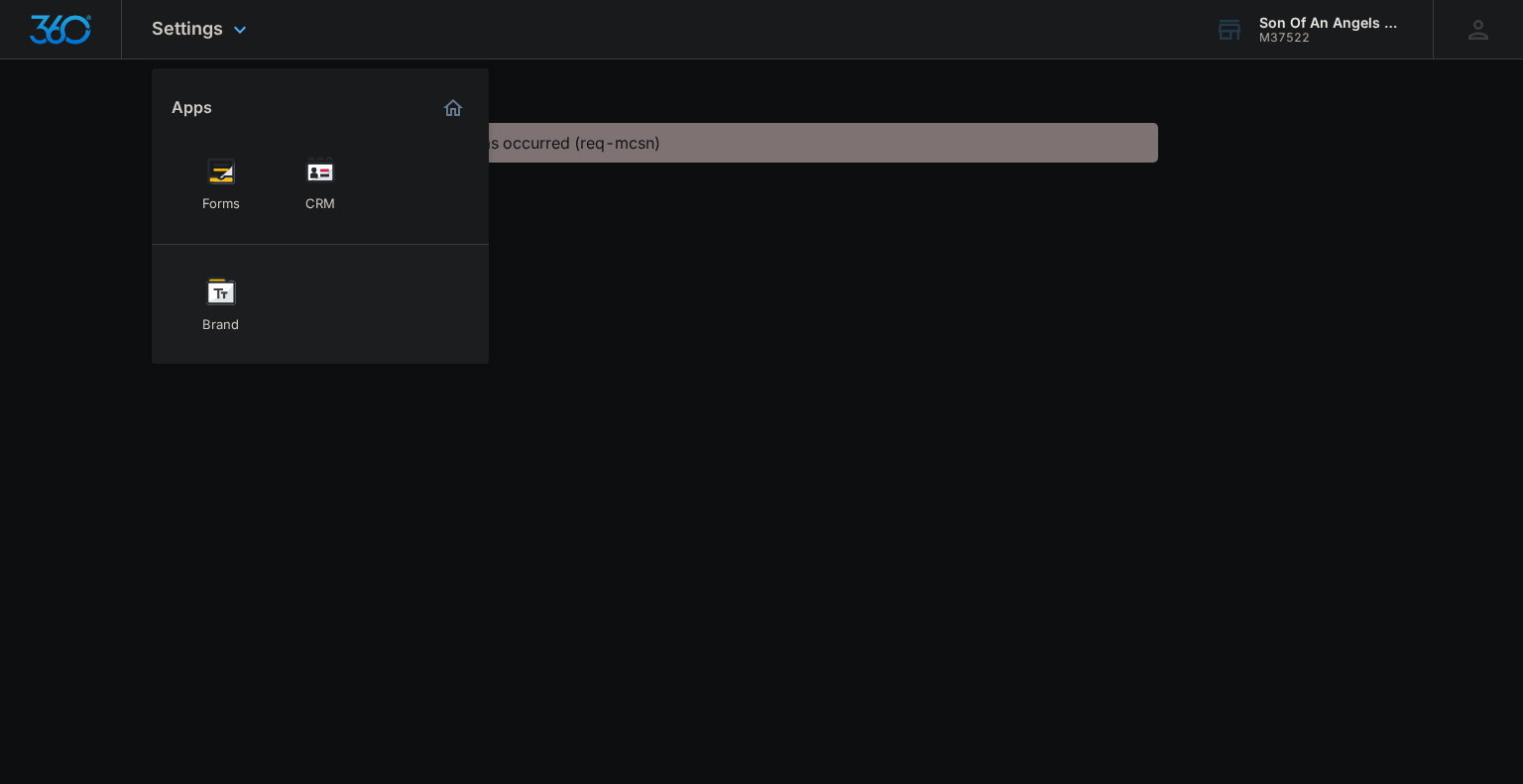click at bounding box center (453, 108) 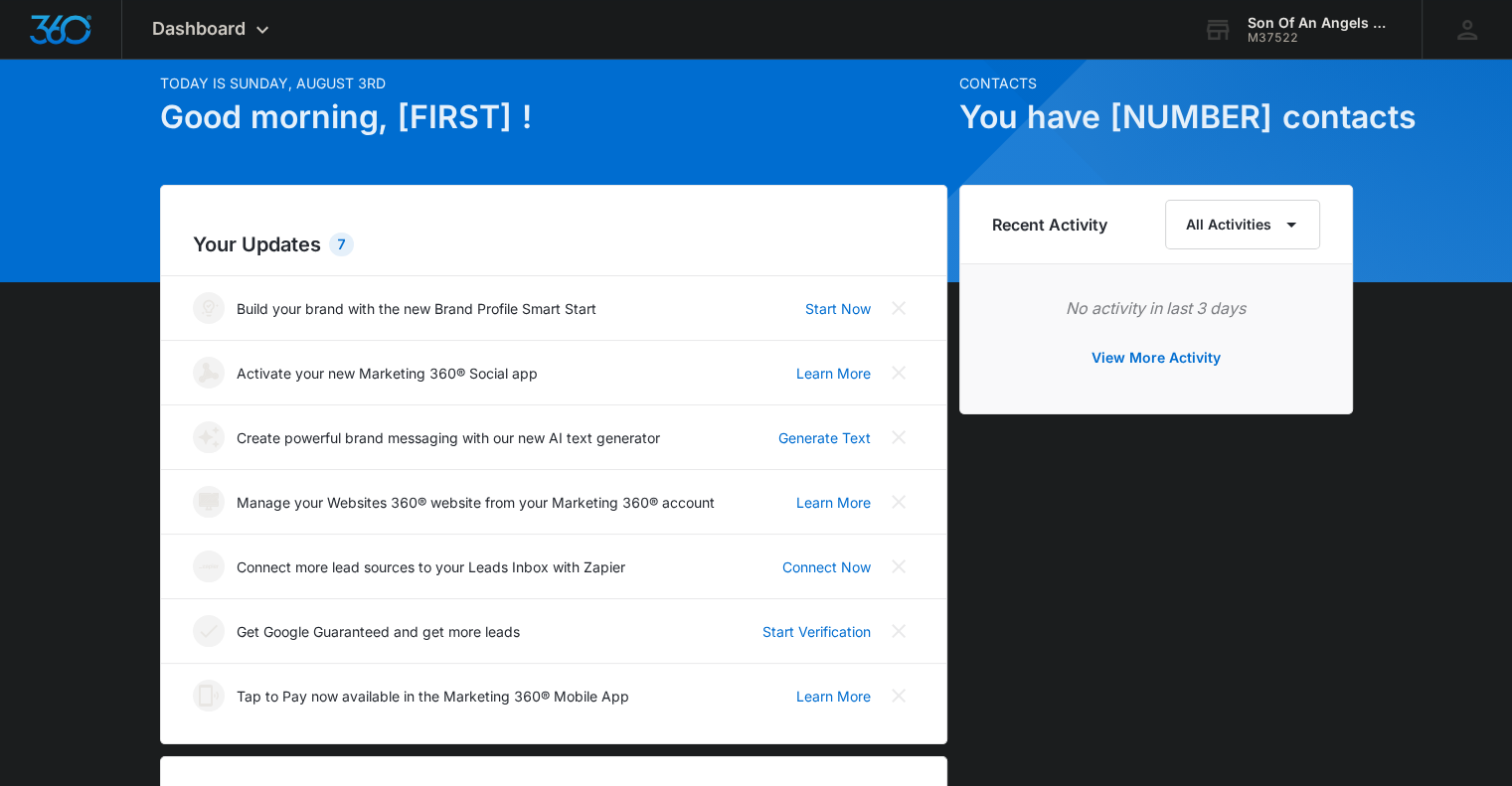 scroll, scrollTop: 44, scrollLeft: 0, axis: vertical 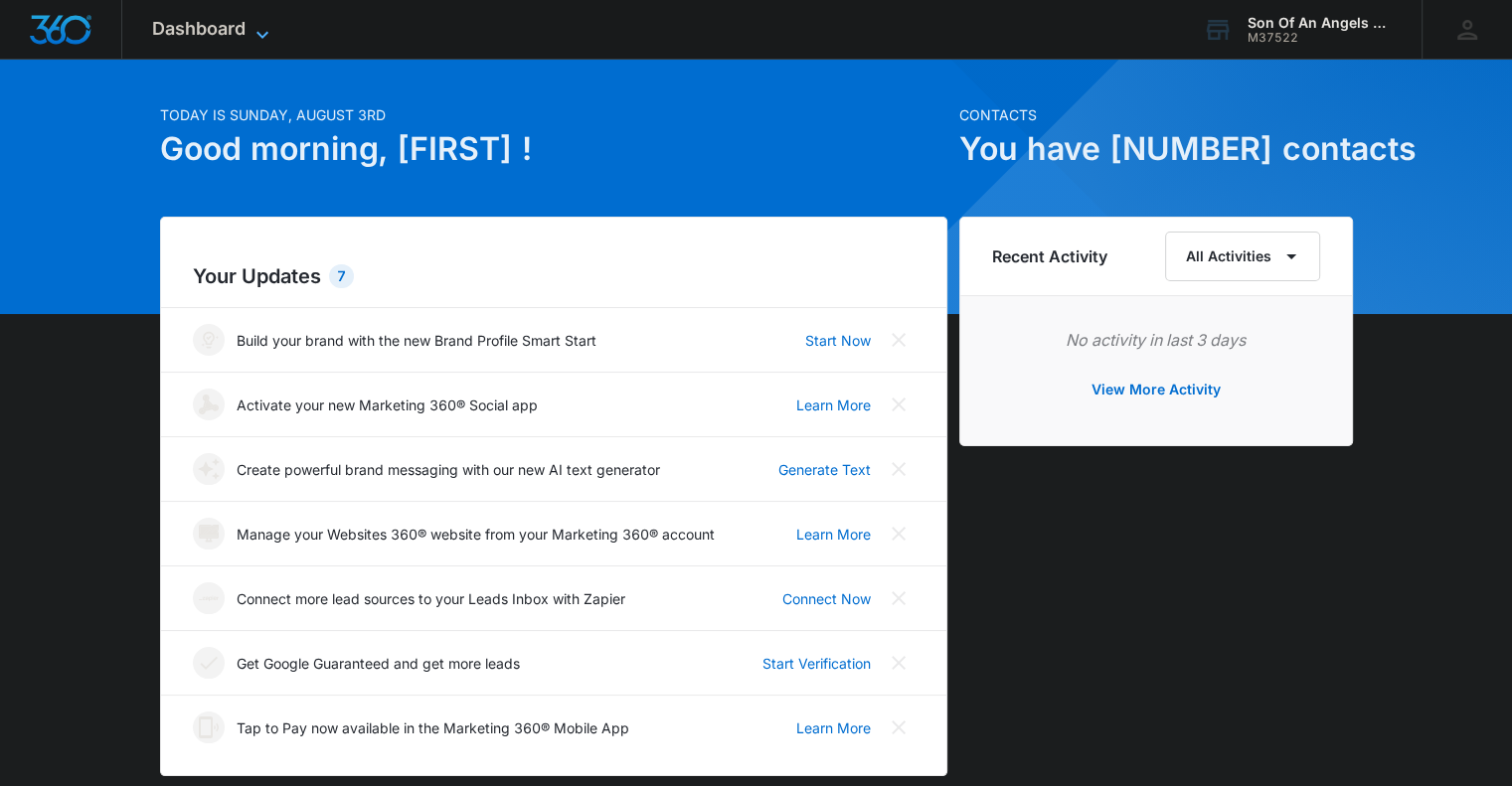 click 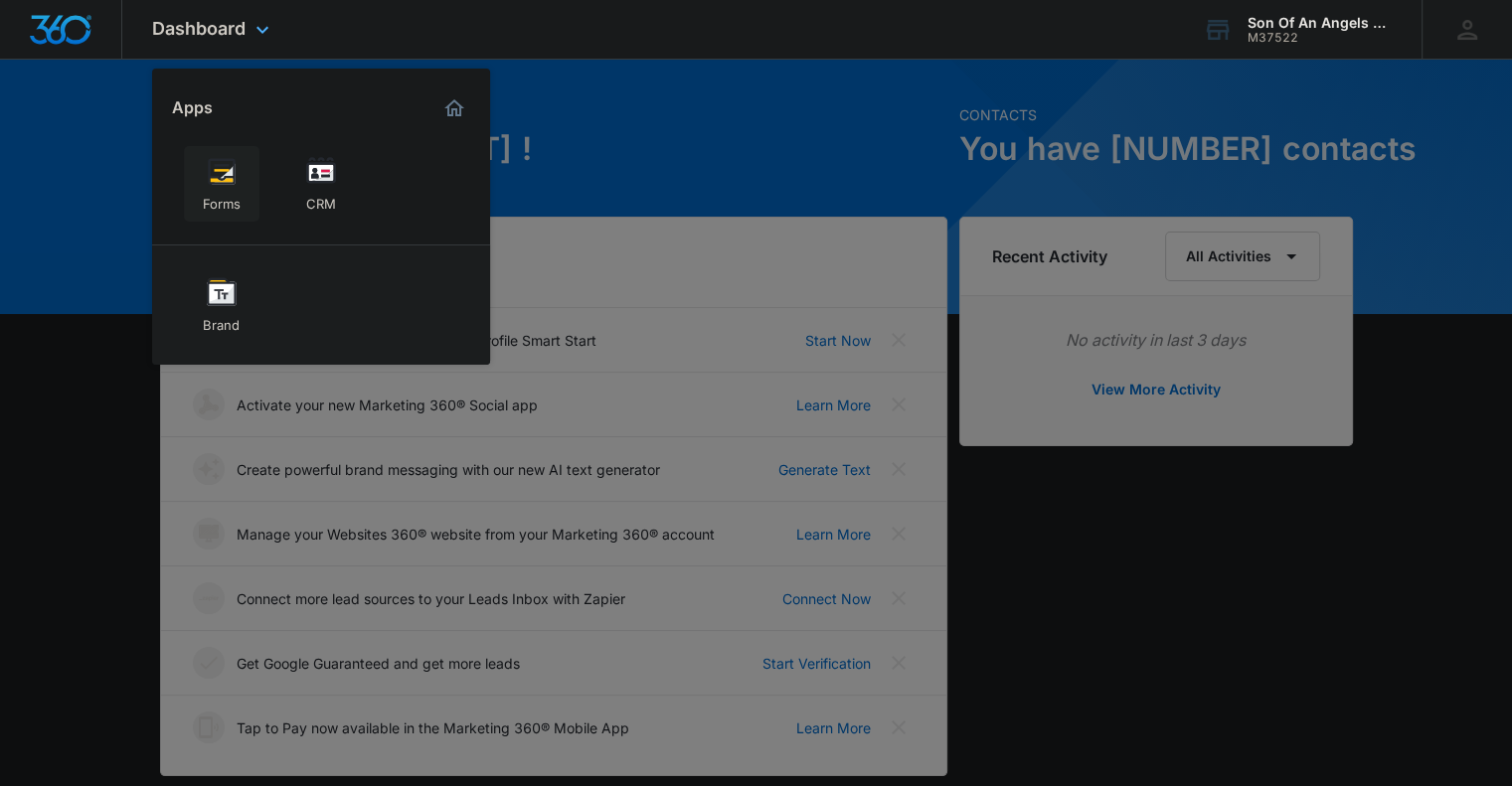 click at bounding box center (222, 171) 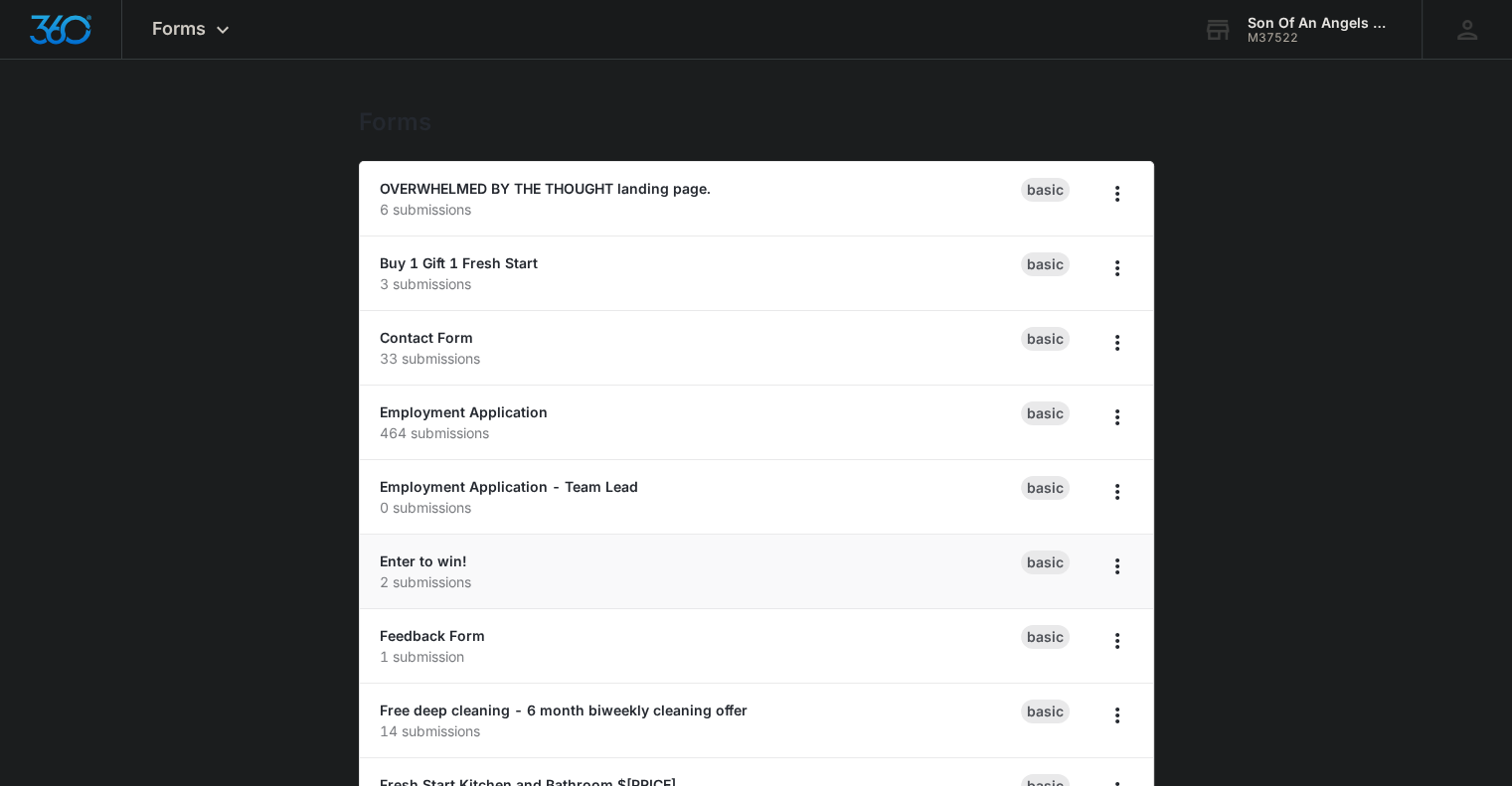 scroll, scrollTop: 16, scrollLeft: 0, axis: vertical 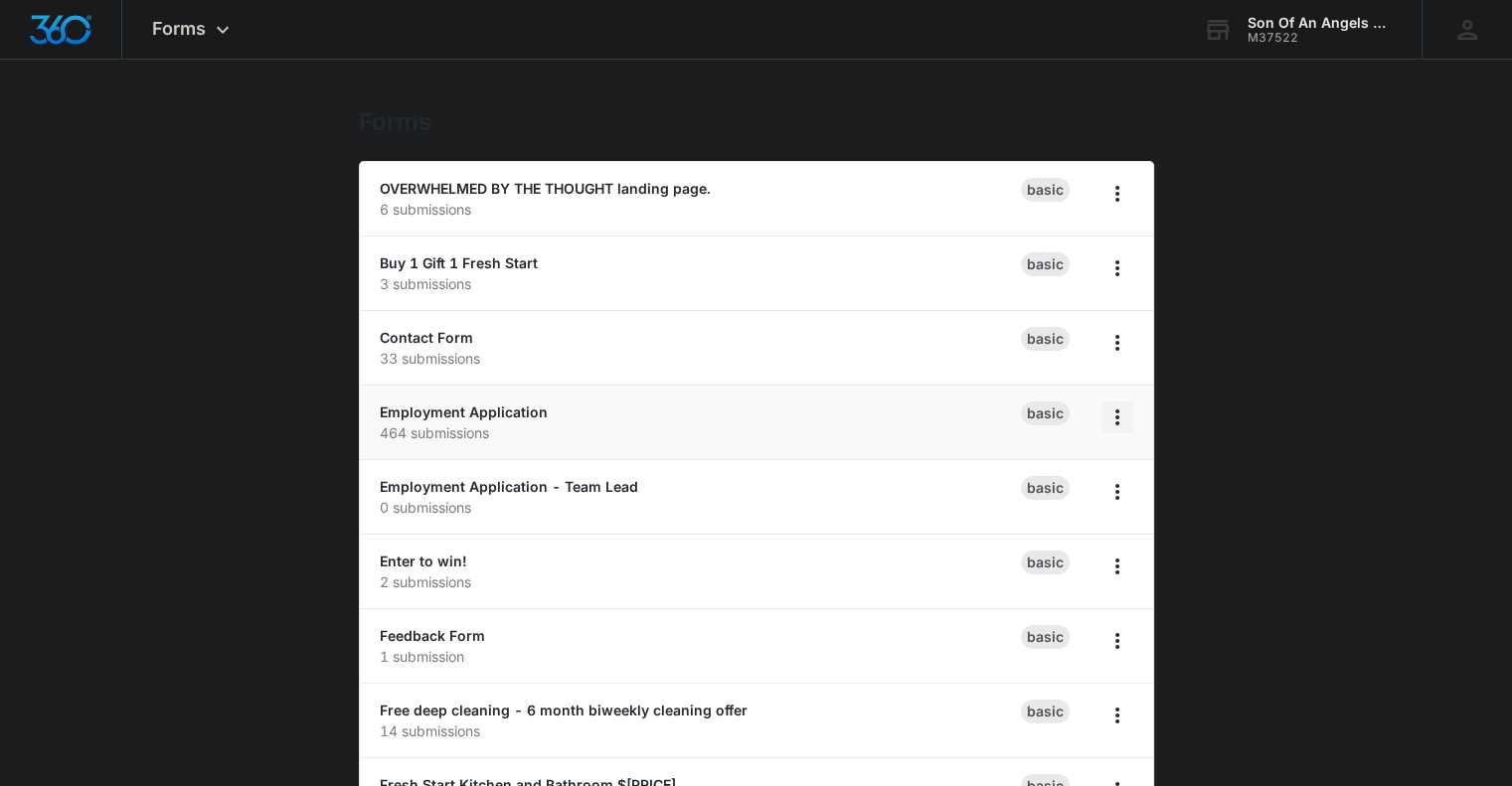 click 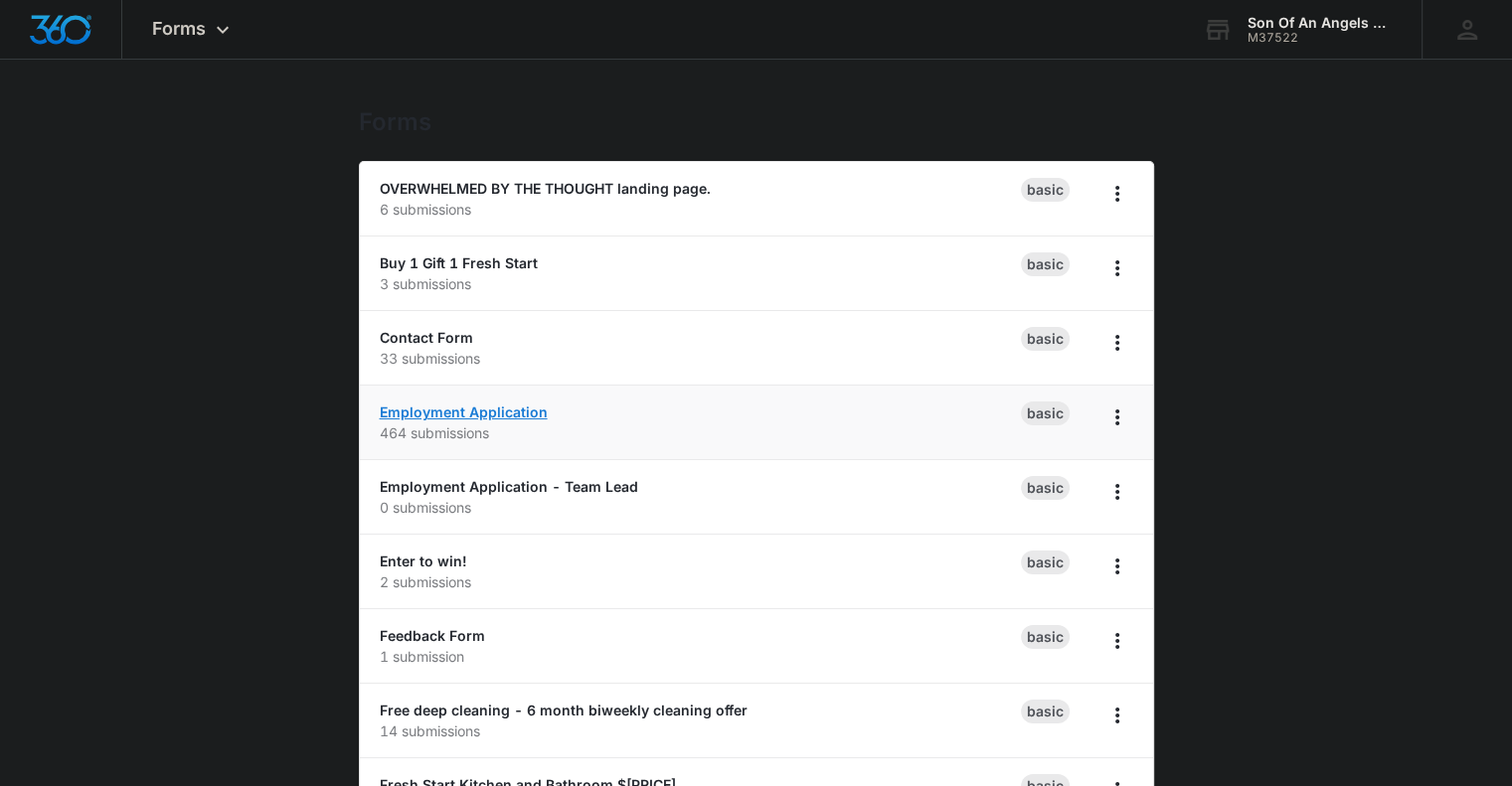 click on "Employment Application" at bounding box center [463, 411] 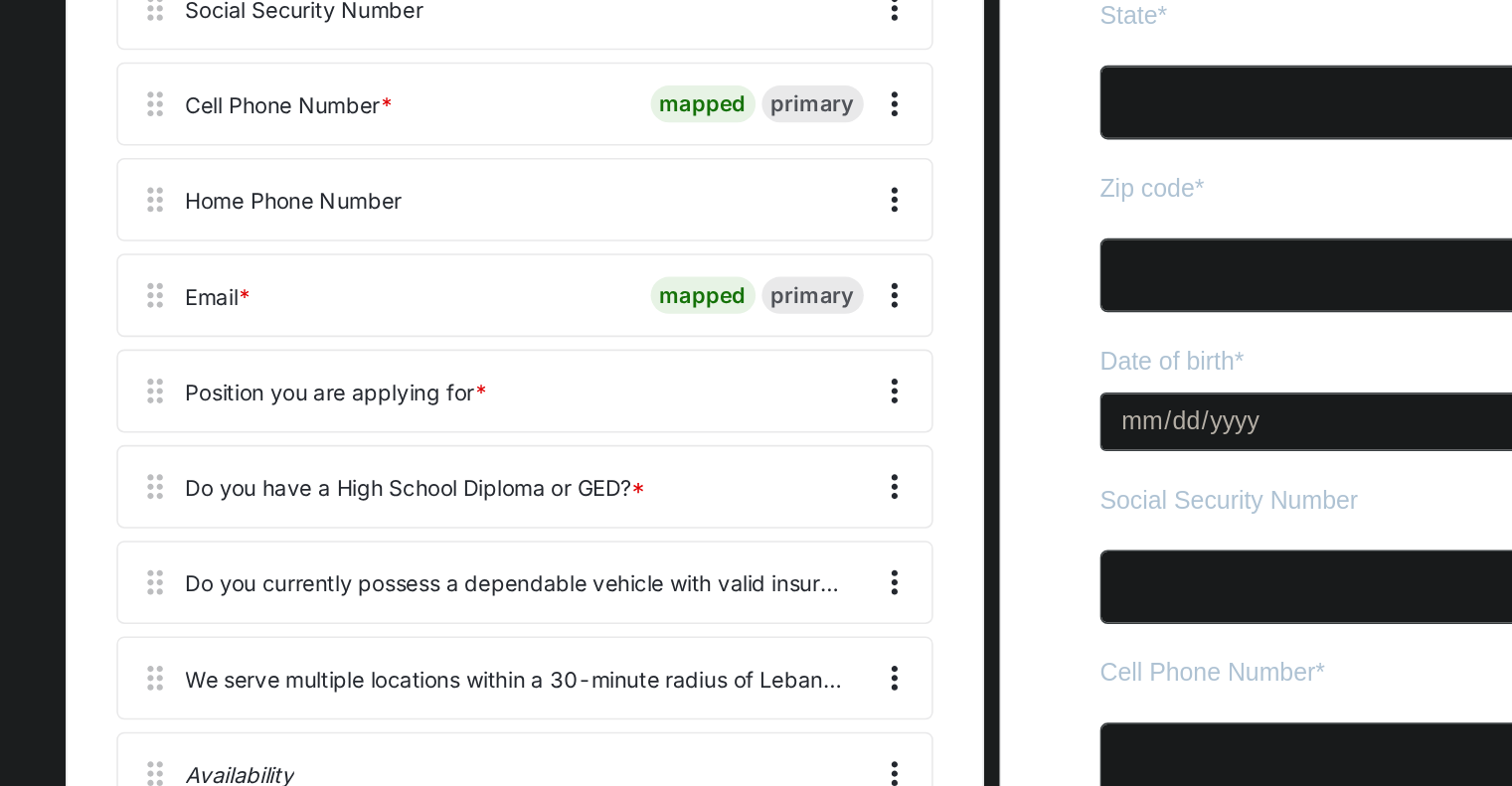 scroll, scrollTop: 759, scrollLeft: 0, axis: vertical 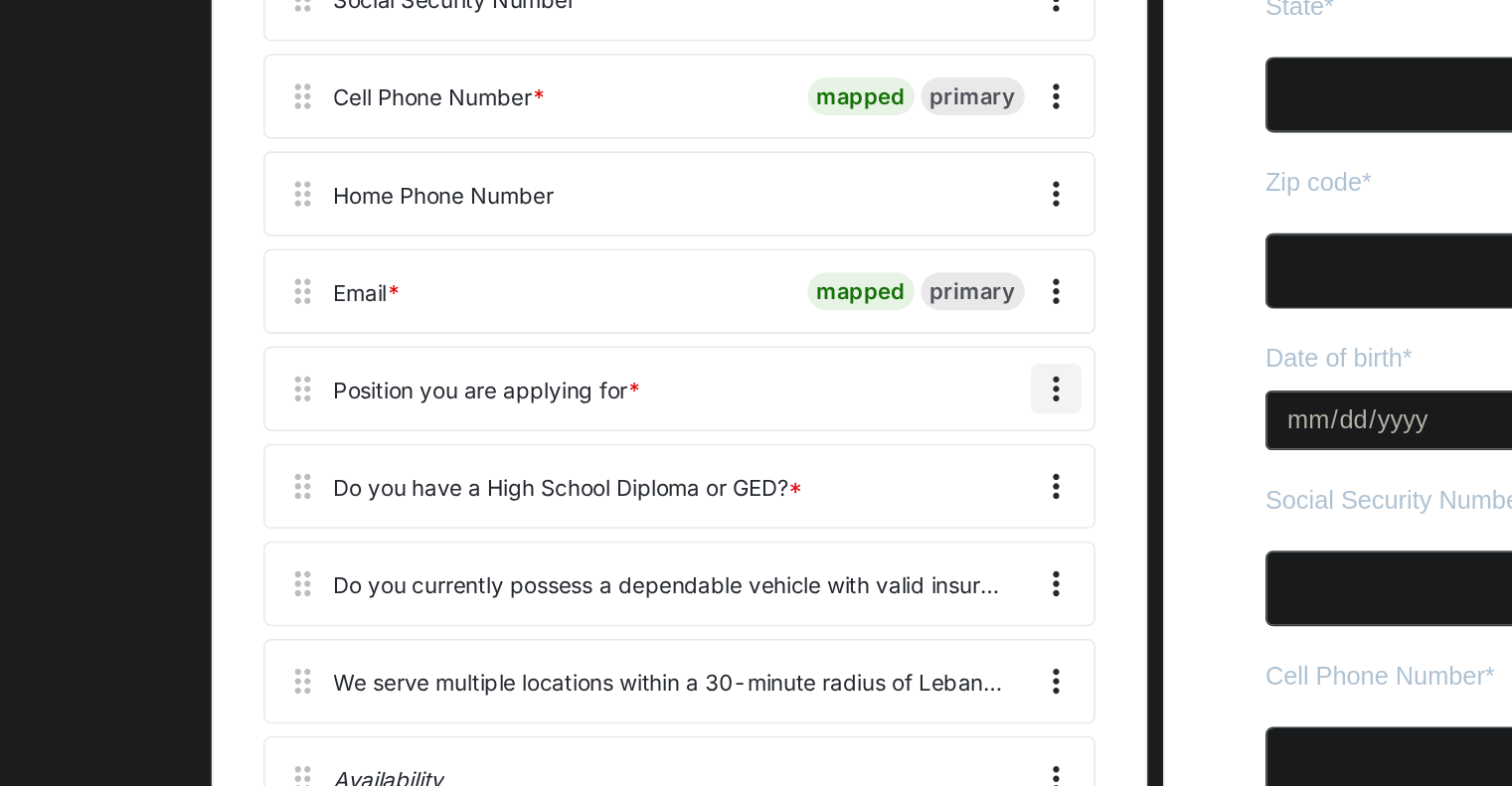 click at bounding box center [694, 415] 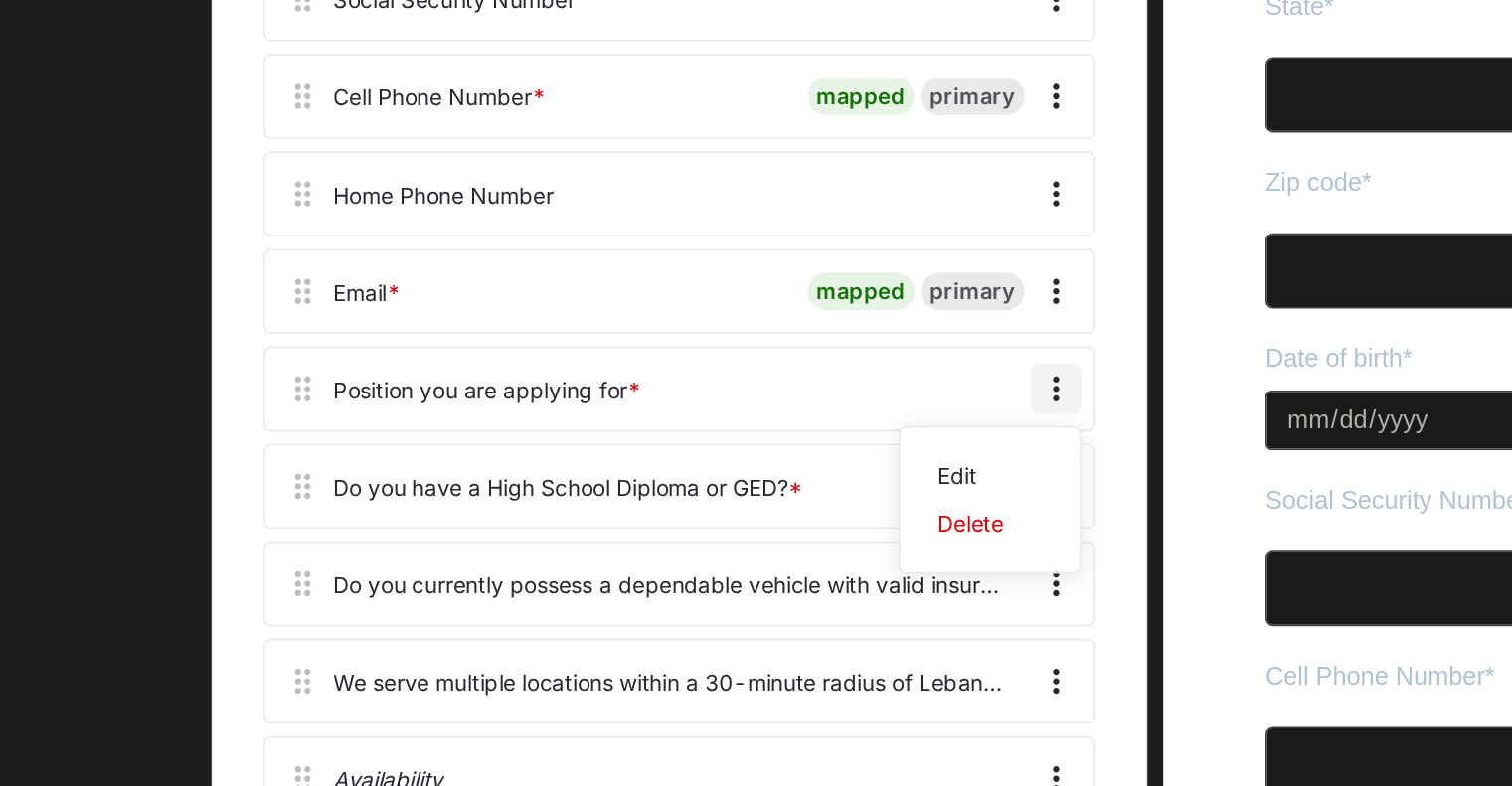 click 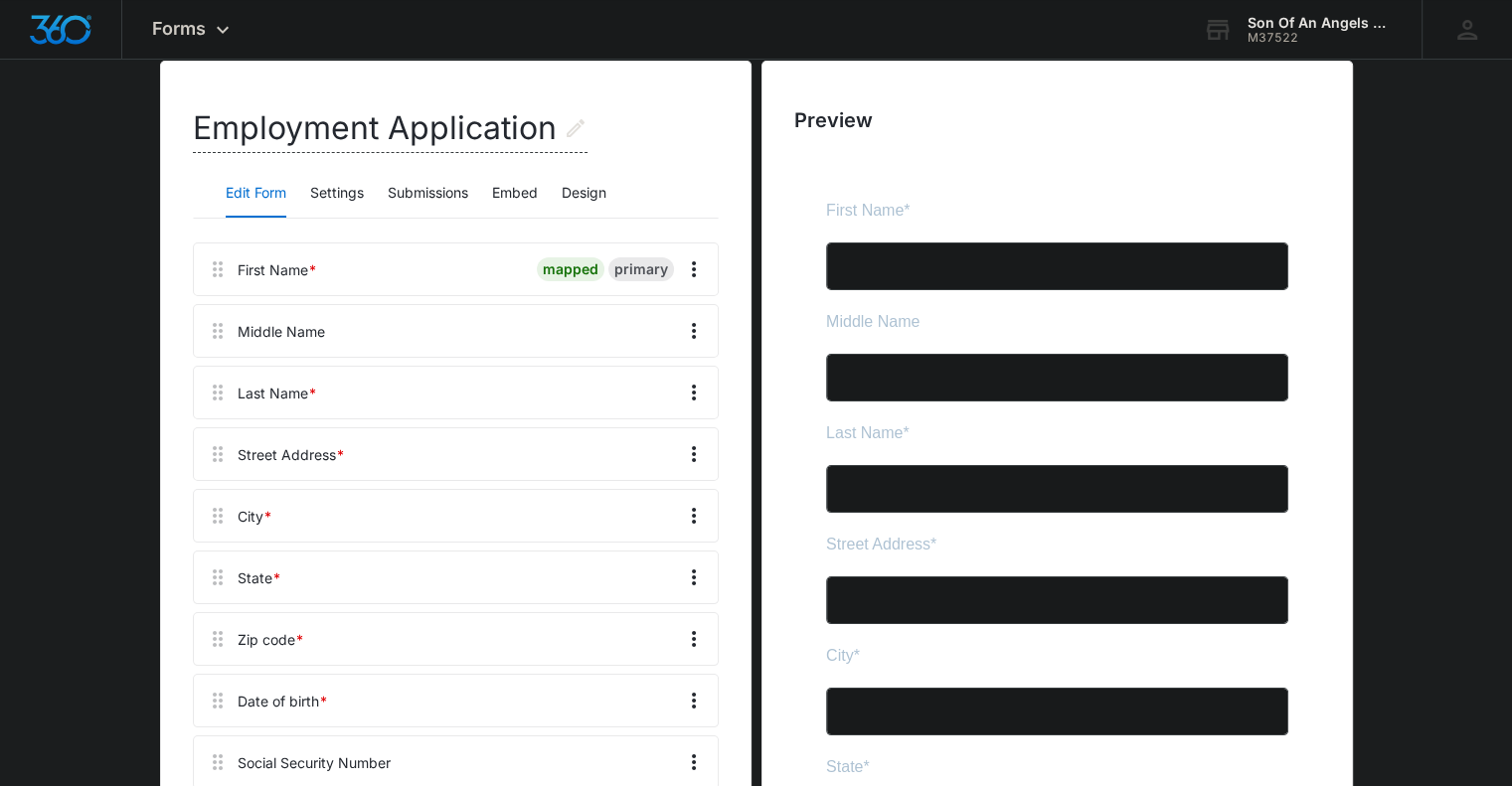 scroll, scrollTop: 0, scrollLeft: 0, axis: both 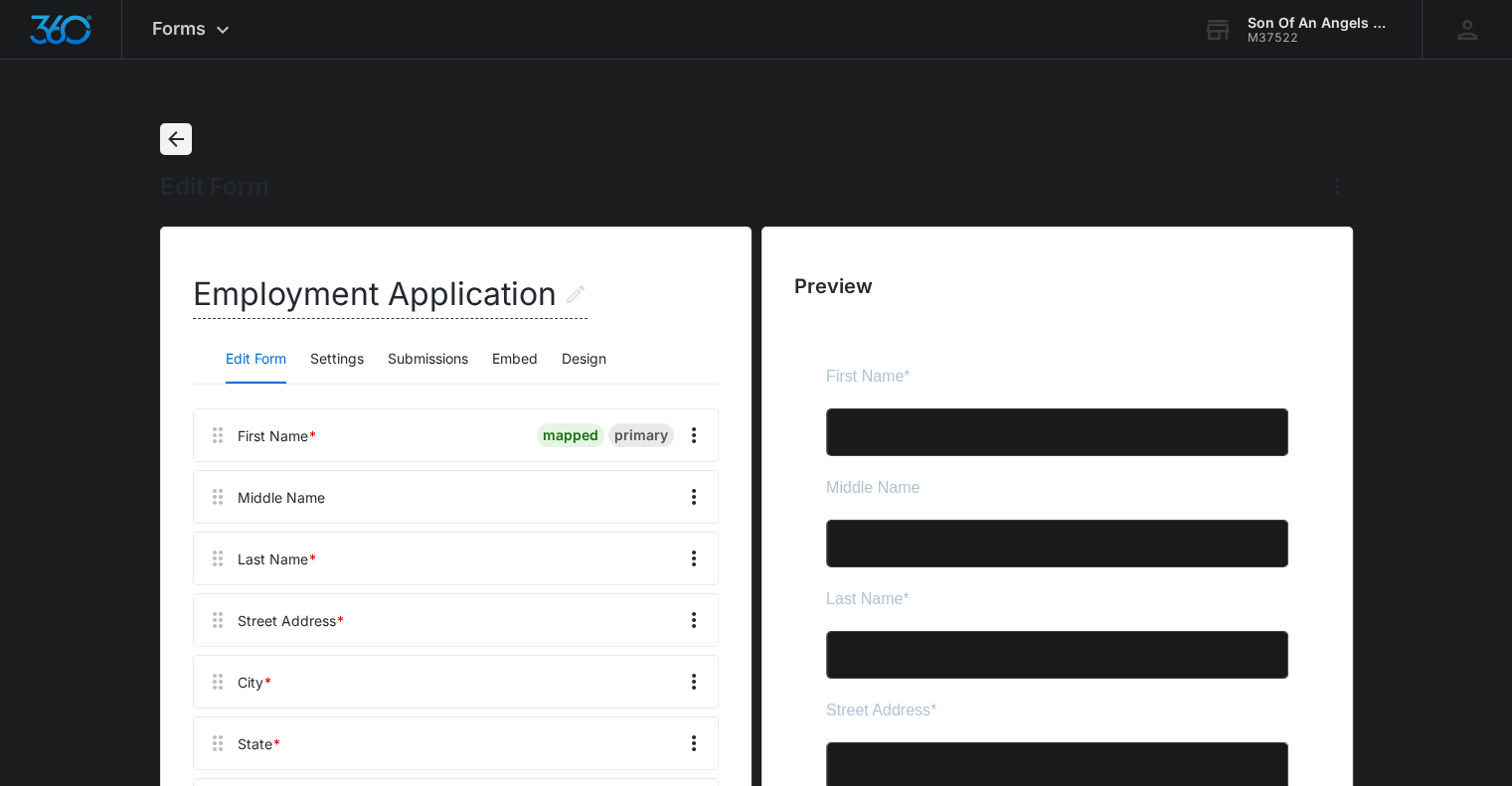 click at bounding box center (176, 139) 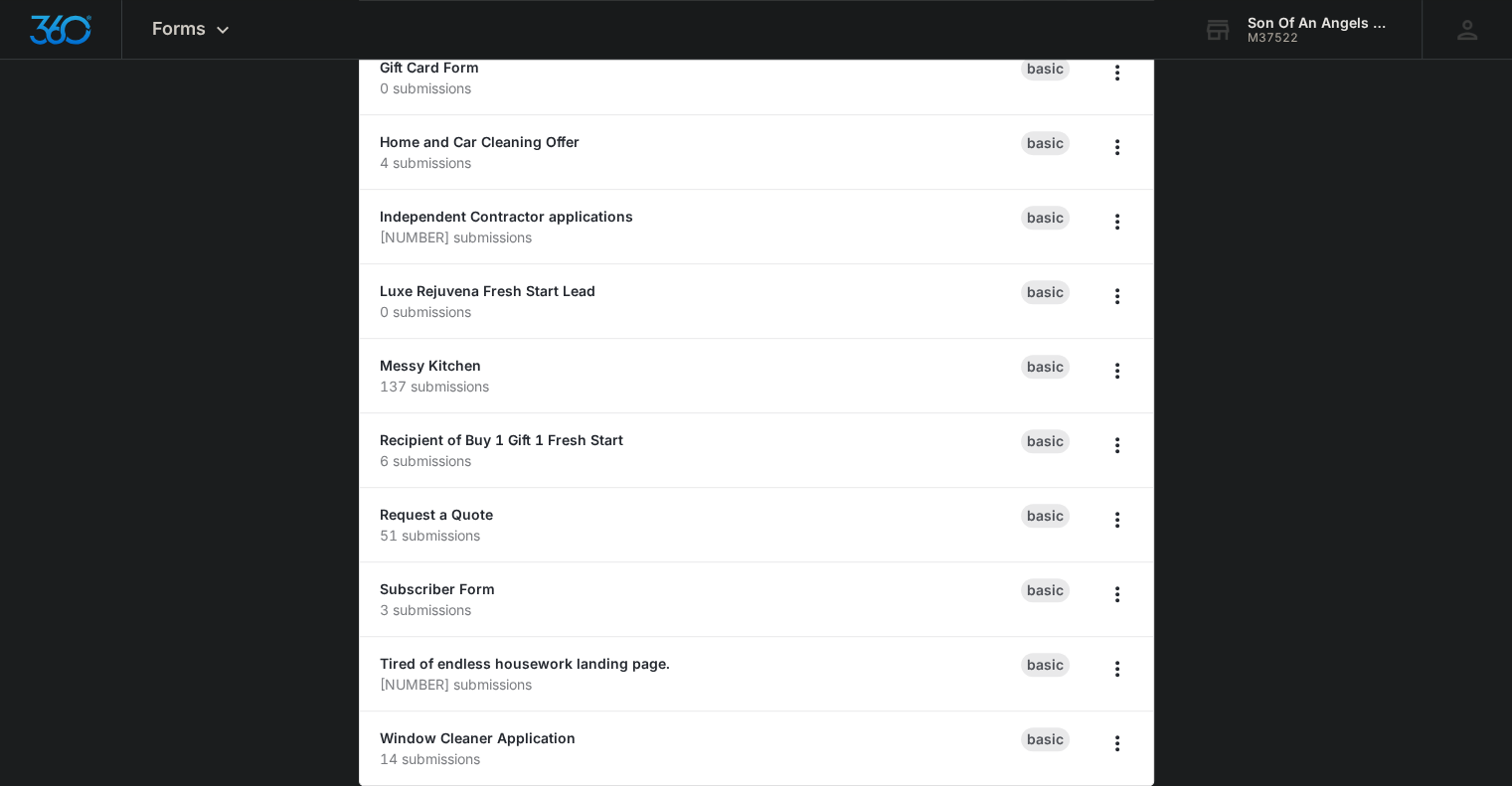 scroll, scrollTop: 902, scrollLeft: 0, axis: vertical 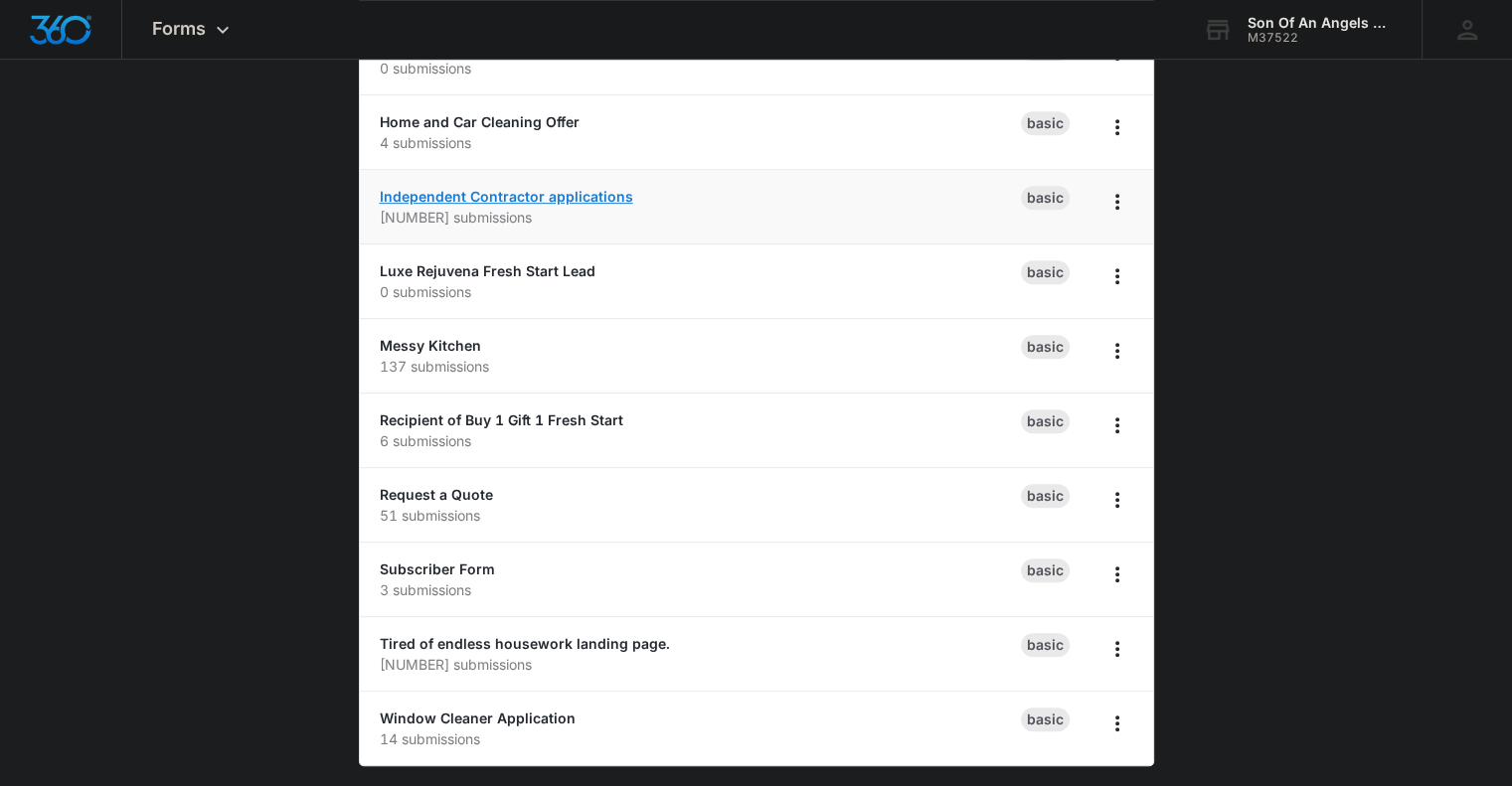 click on "Independent Contractor applications" at bounding box center [506, 196] 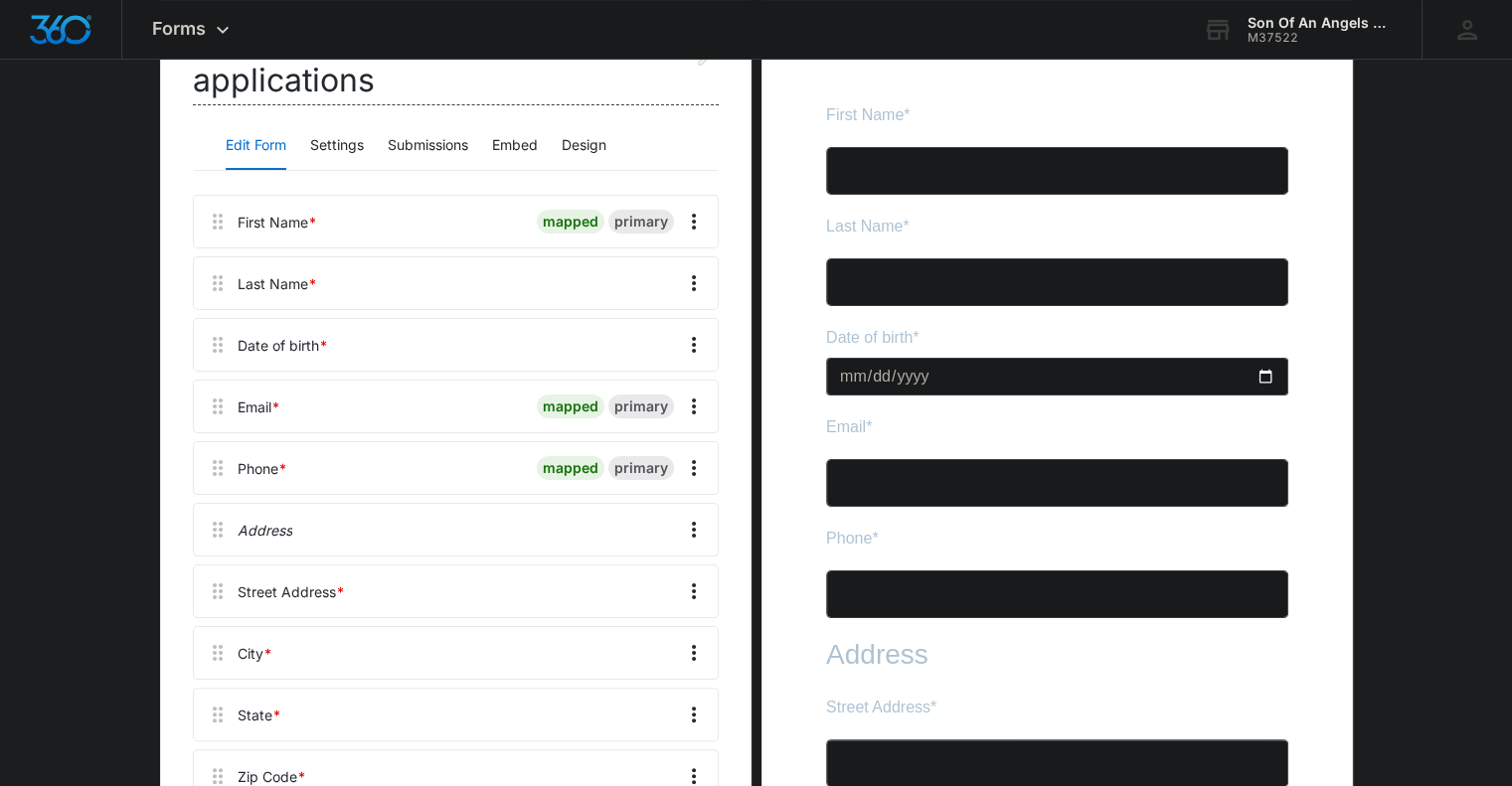 scroll, scrollTop: 0, scrollLeft: 0, axis: both 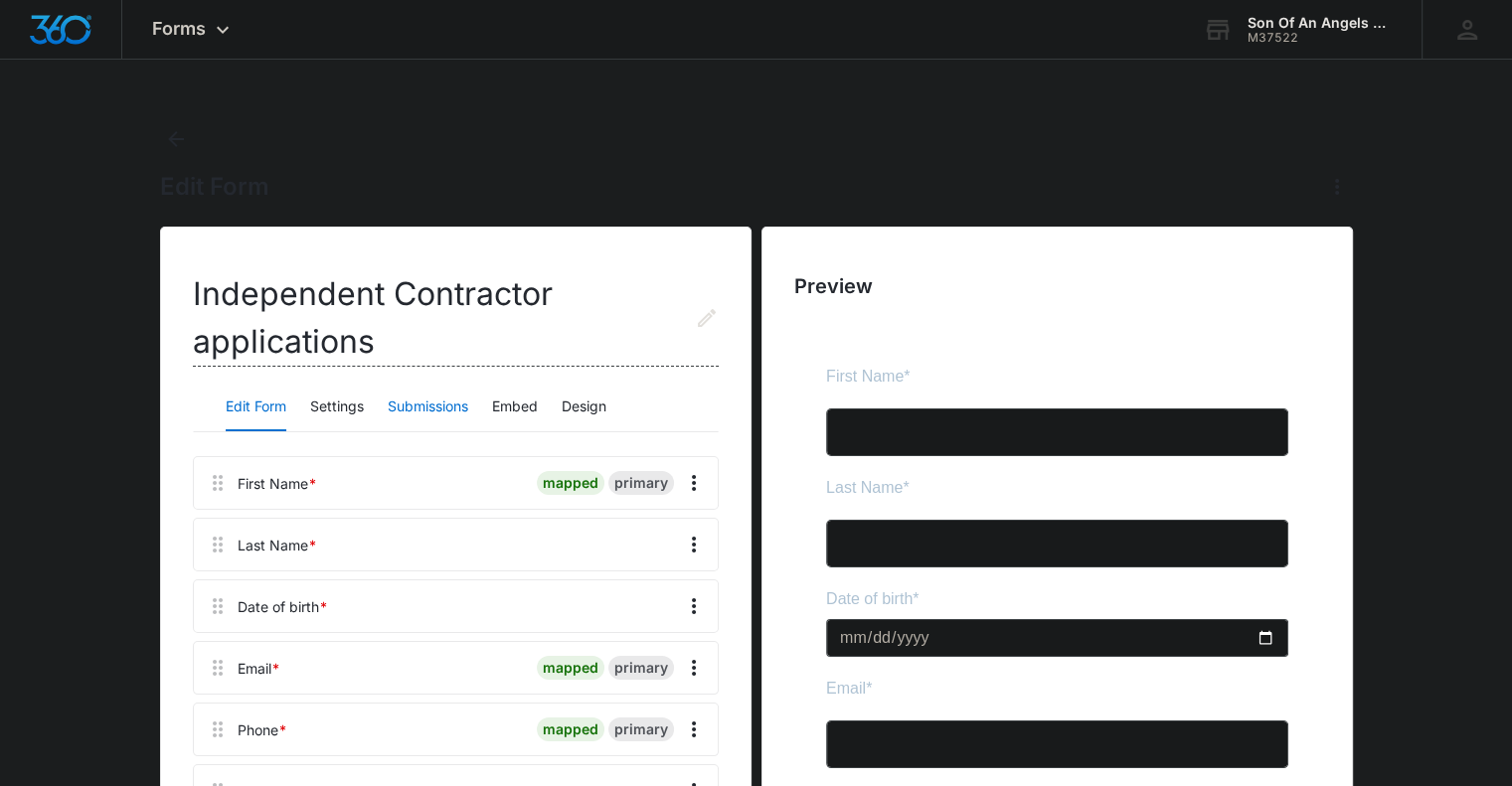 click on "Submissions" at bounding box center [427, 407] 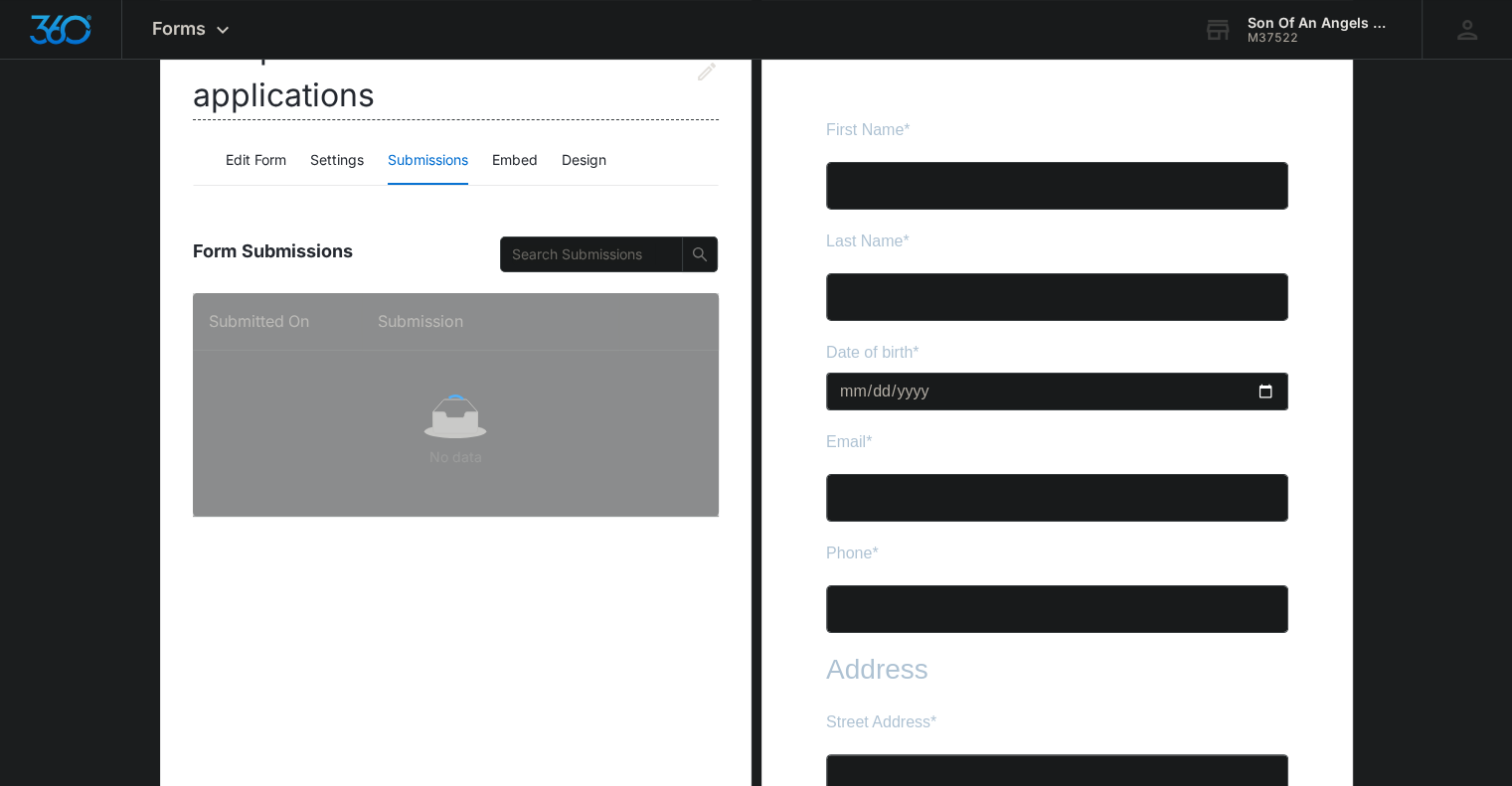 scroll, scrollTop: 250, scrollLeft: 0, axis: vertical 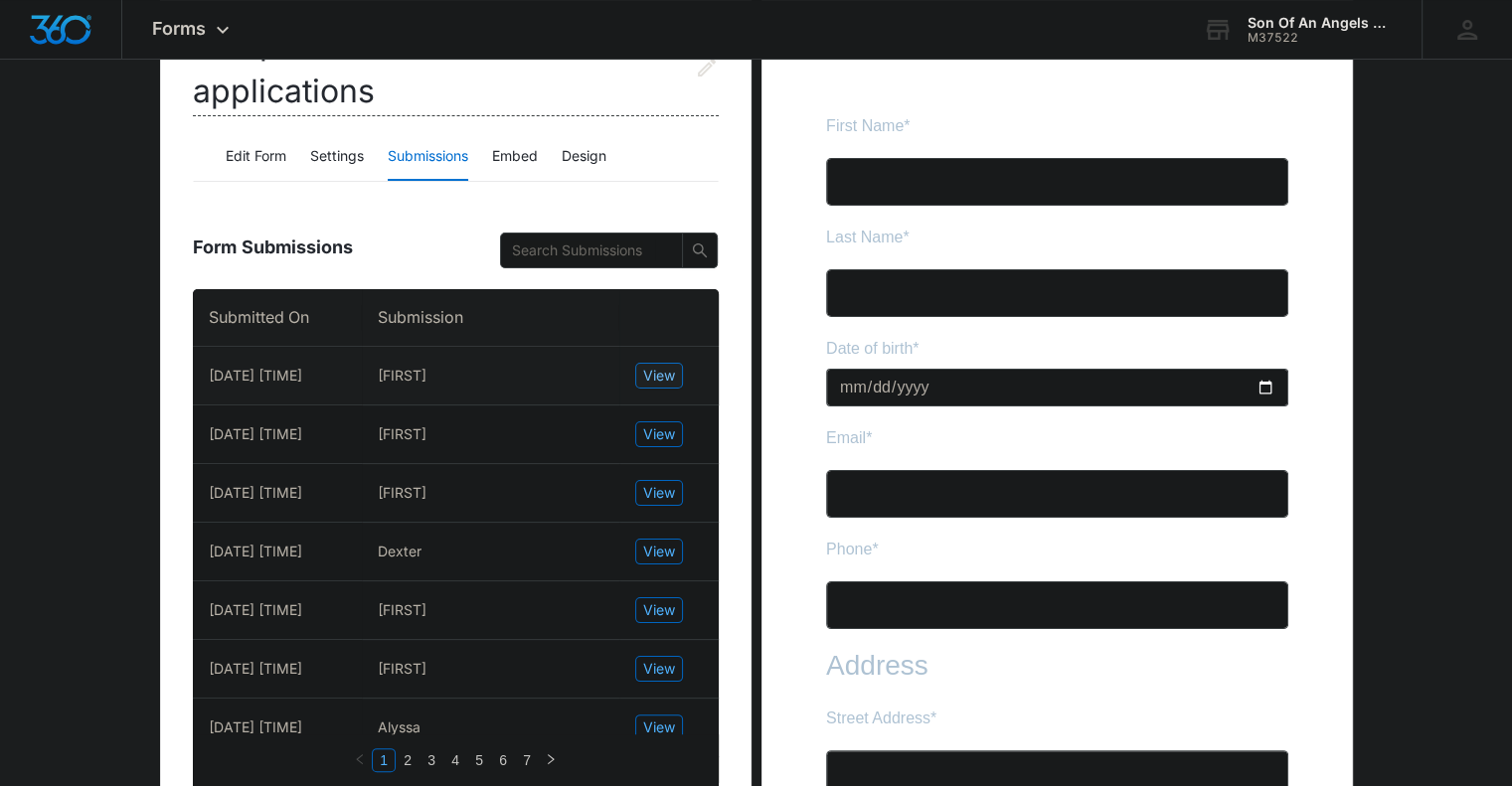 click on "View" at bounding box center (659, 376) 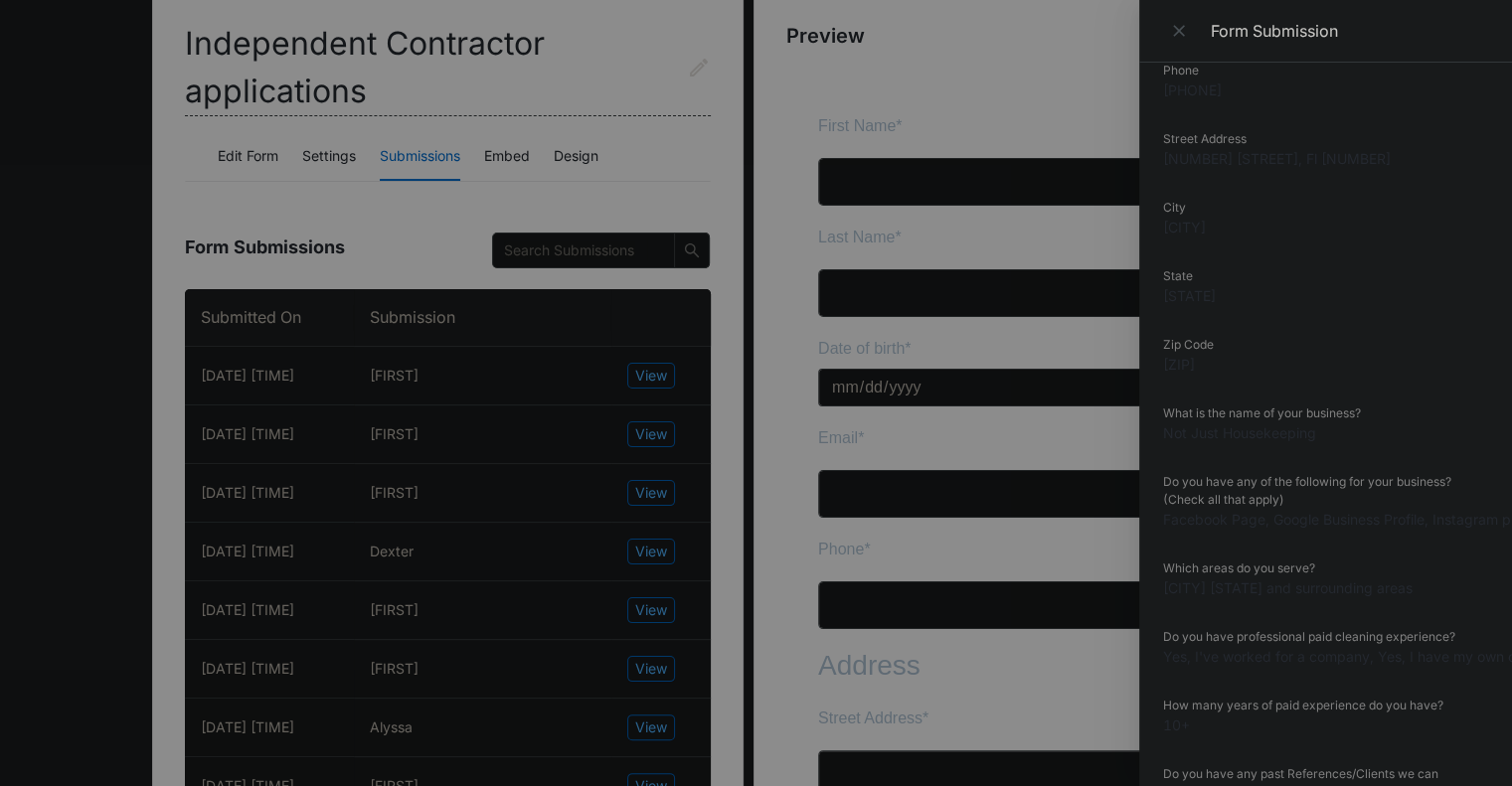 scroll, scrollTop: 497, scrollLeft: 0, axis: vertical 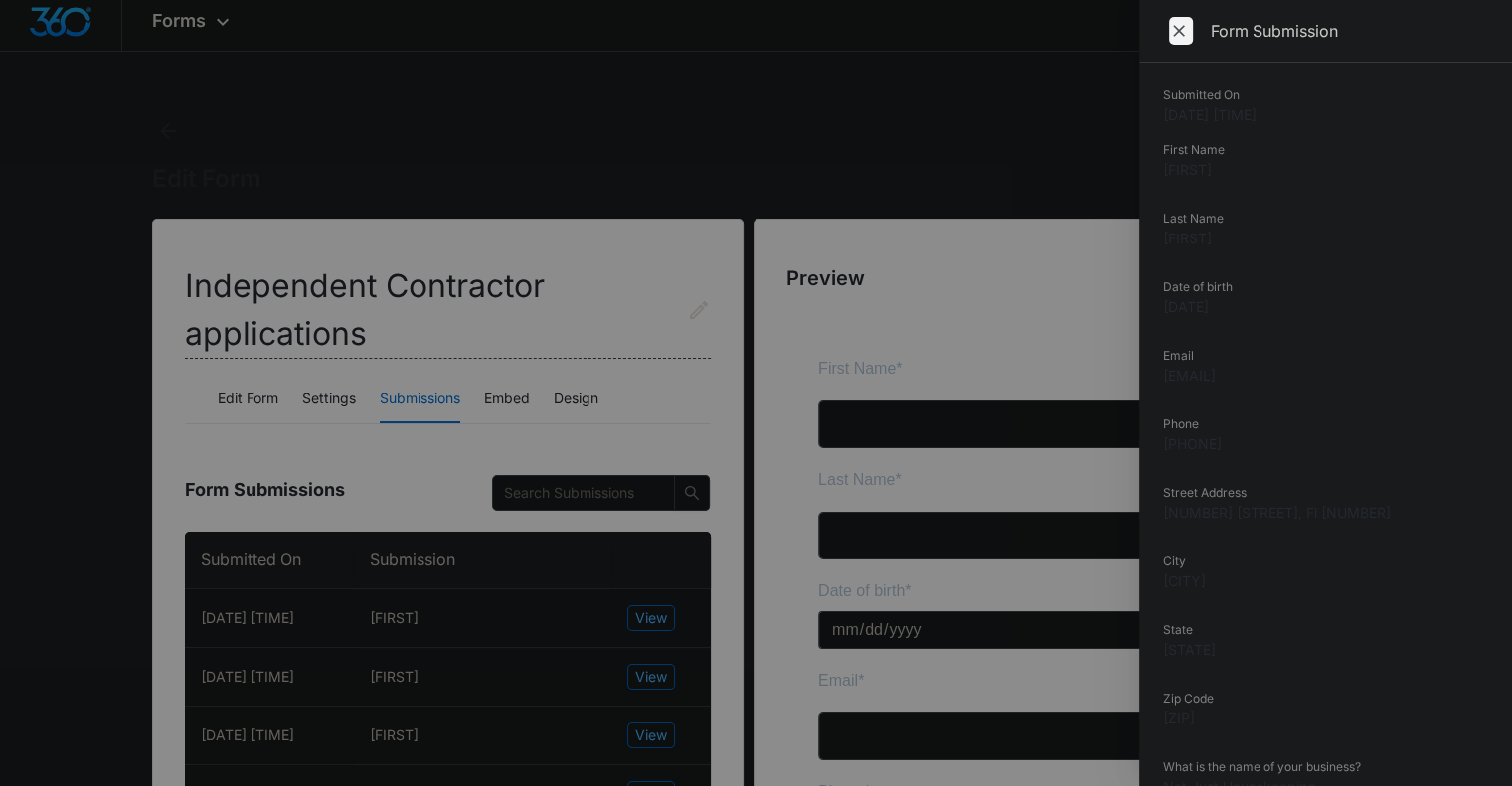 click 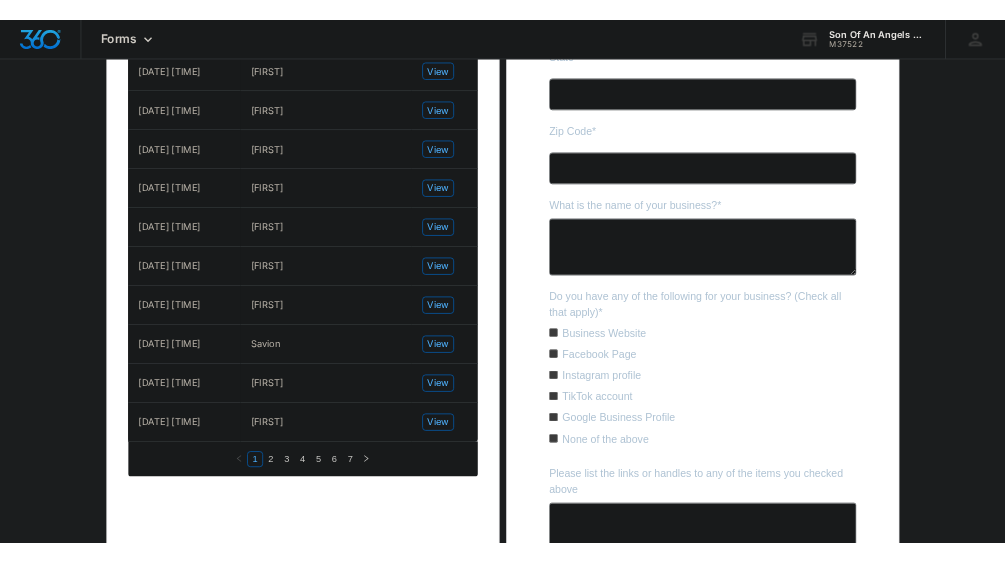 scroll, scrollTop: 1143, scrollLeft: 0, axis: vertical 